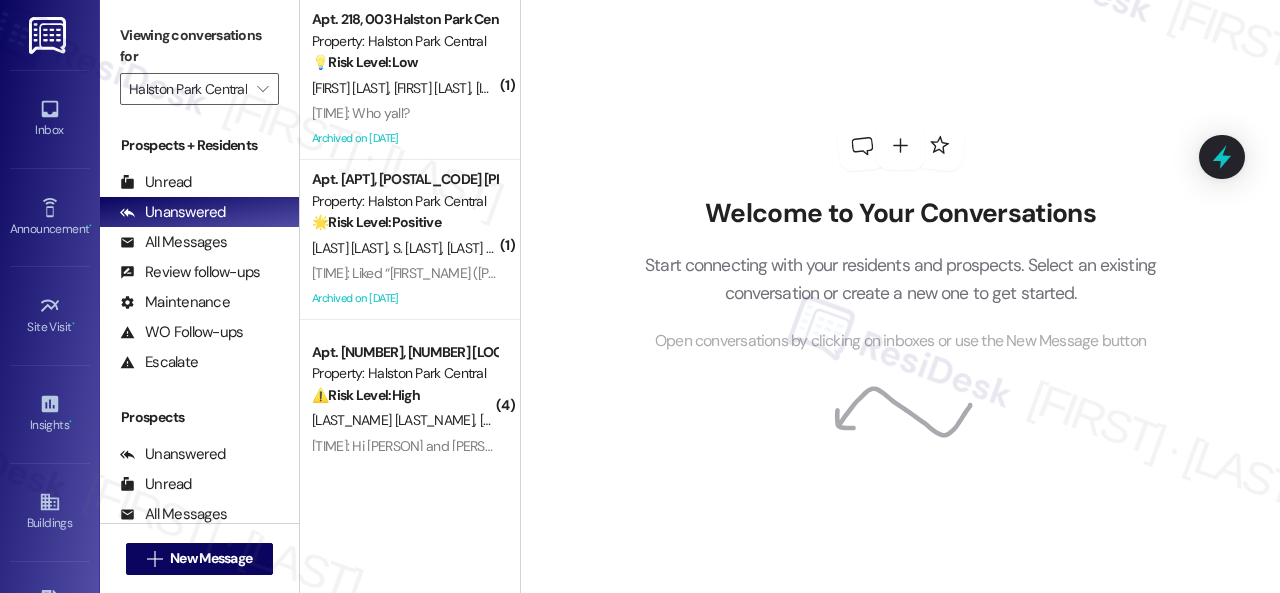 click on "[FIRST] [LAST] [FIRST] [LAST] [FIRST] [LAST] [FIRST] [LAST]" at bounding box center [404, 88] 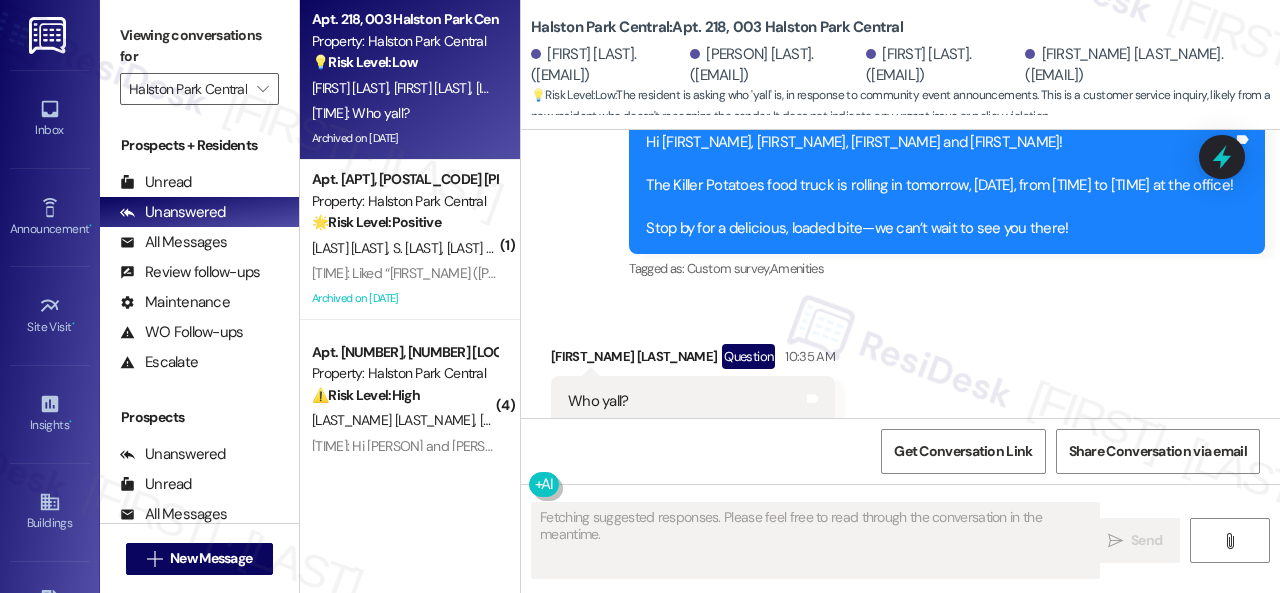 scroll, scrollTop: 20438, scrollLeft: 0, axis: vertical 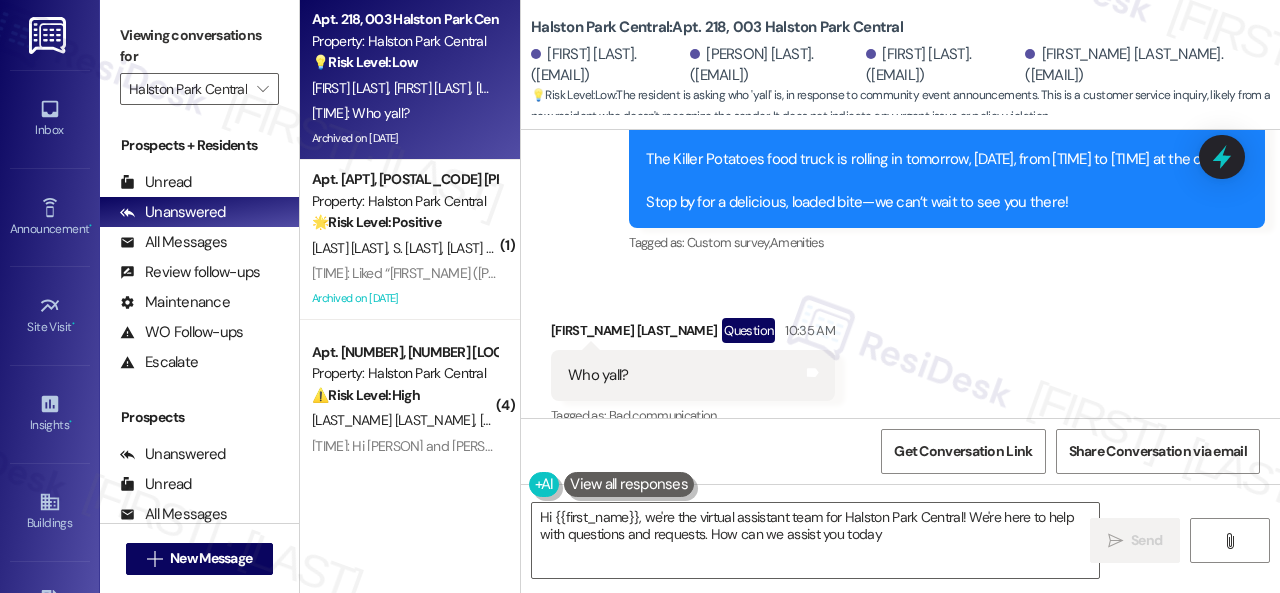 type on "Hi {{first_name}}, we're the virtual assistant team for Halston Park Central! We're here to help with questions and requests. How can we assist you today?" 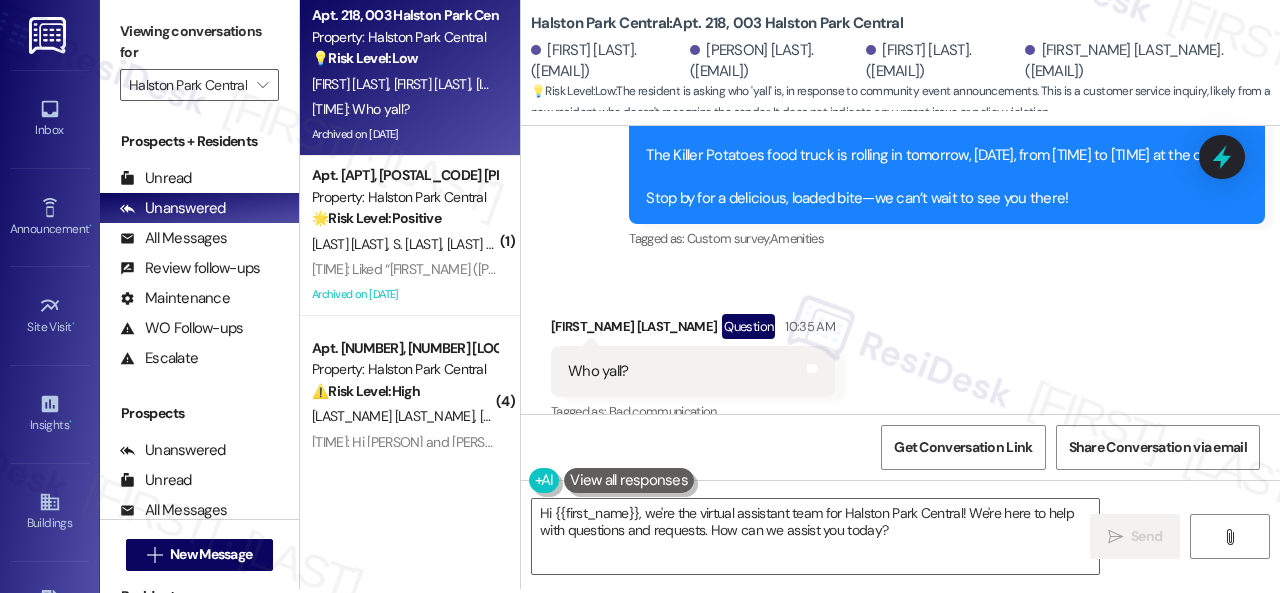 scroll, scrollTop: 6, scrollLeft: 0, axis: vertical 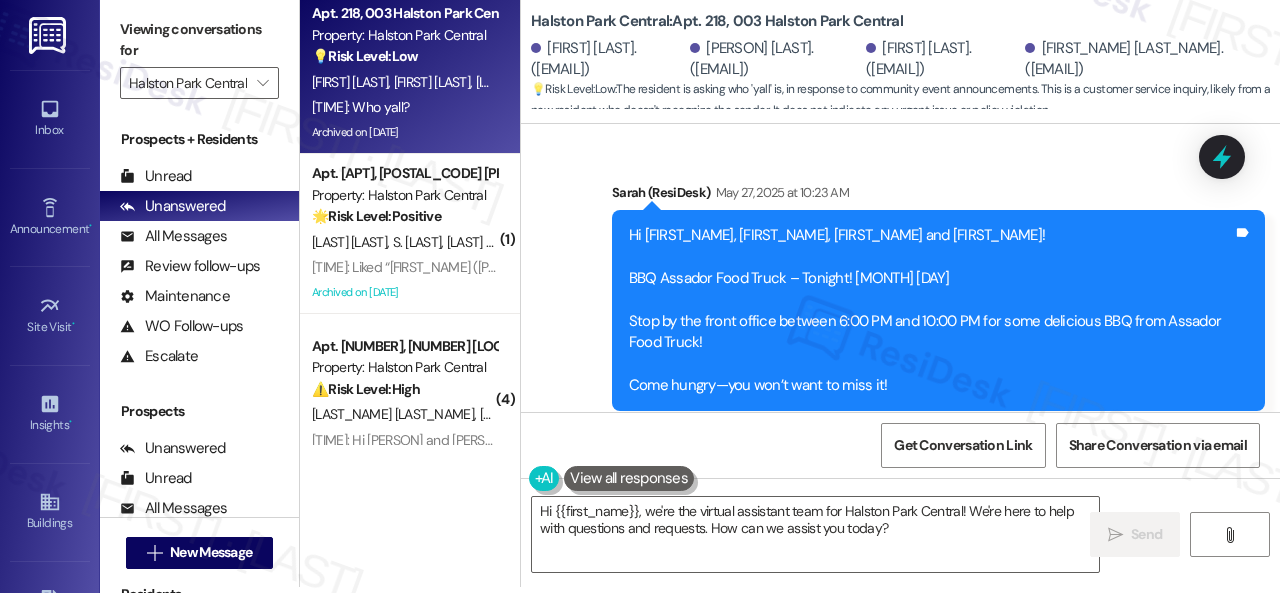 drag, startPoint x: 968, startPoint y: 171, endPoint x: 1049, endPoint y: 89, distance: 115.260574 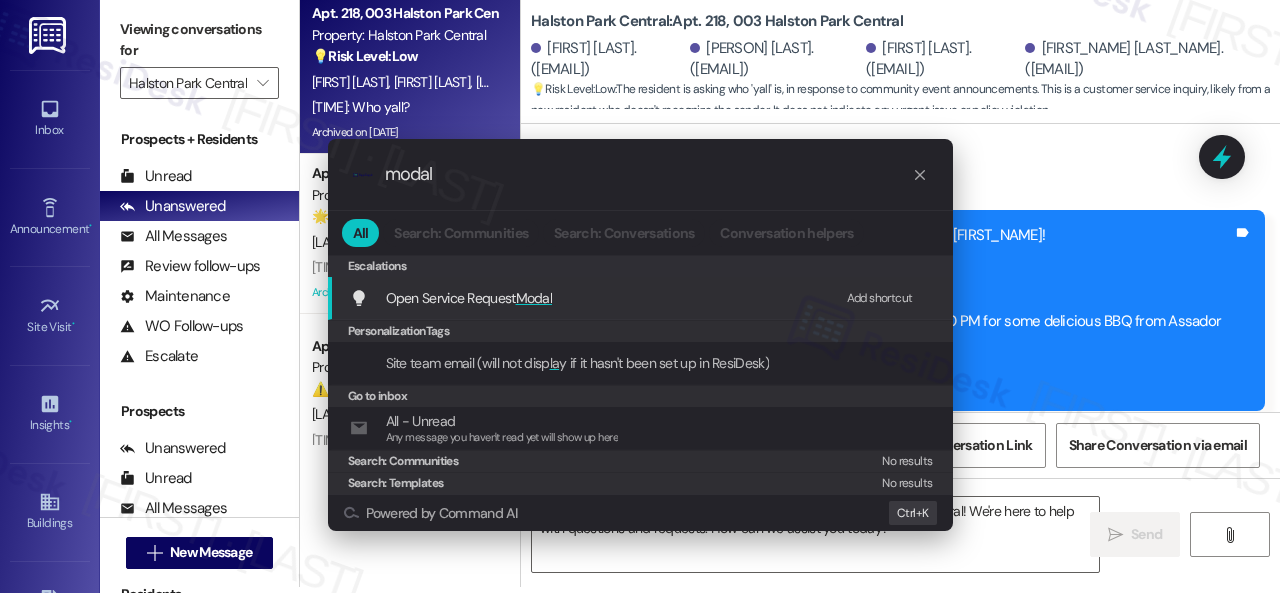 click on "Add shortcut" at bounding box center [880, 298] 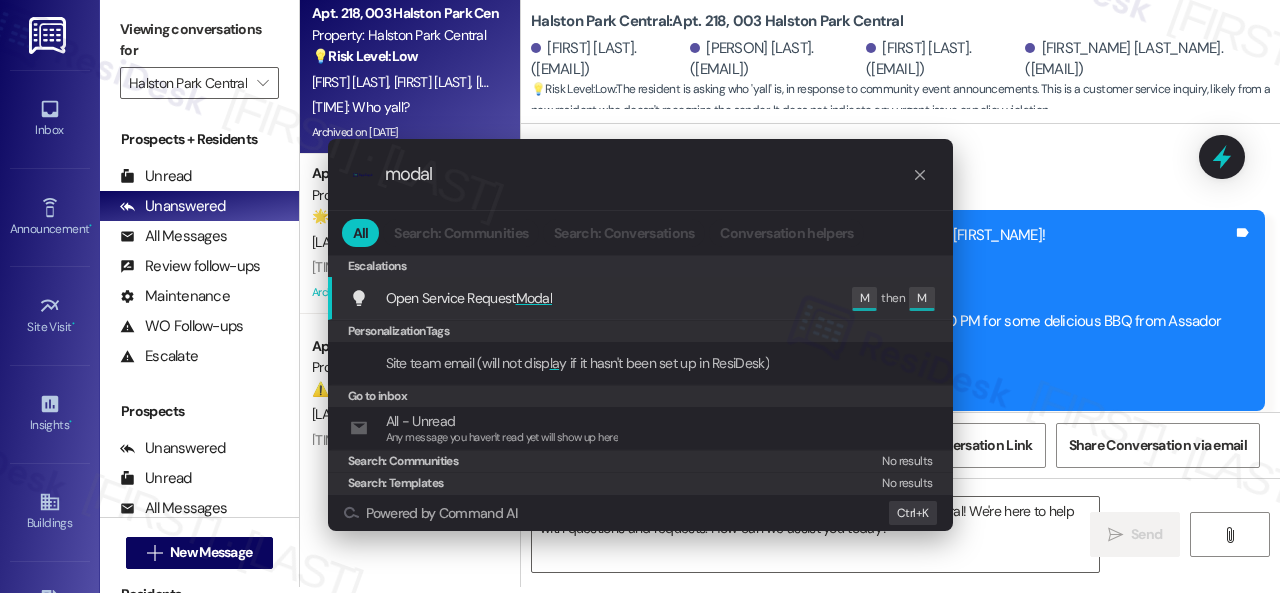 drag, startPoint x: 460, startPoint y: 167, endPoint x: 250, endPoint y: 176, distance: 210.19276 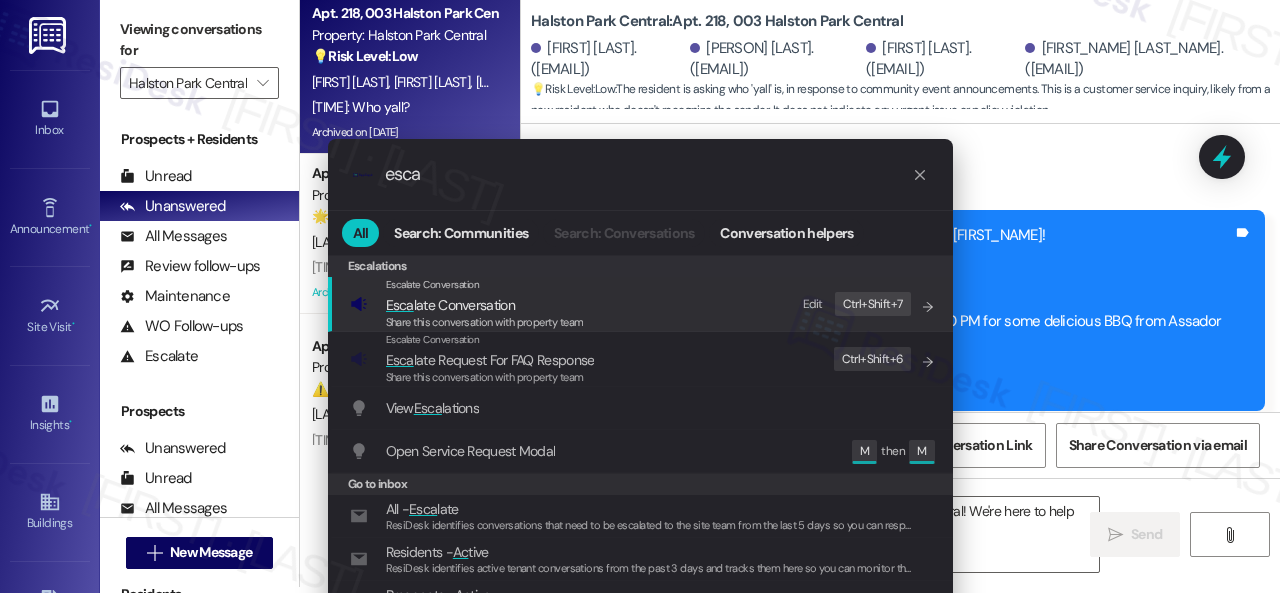 click on "Edit" at bounding box center (813, 304) 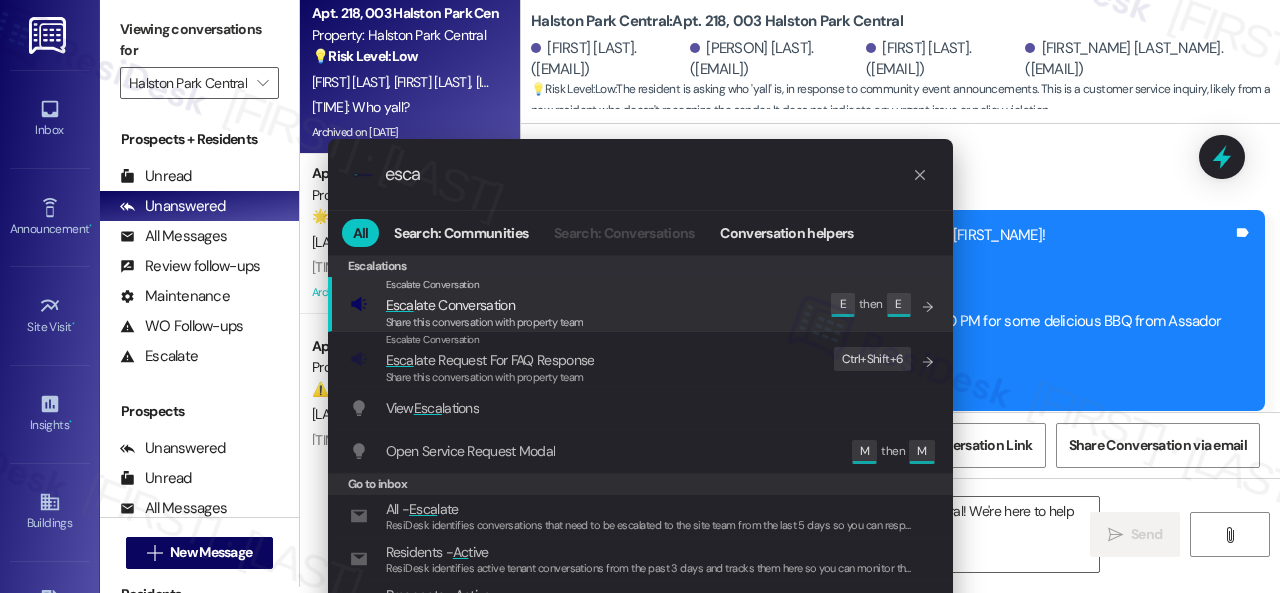 drag, startPoint x: 434, startPoint y: 180, endPoint x: 216, endPoint y: 152, distance: 219.79082 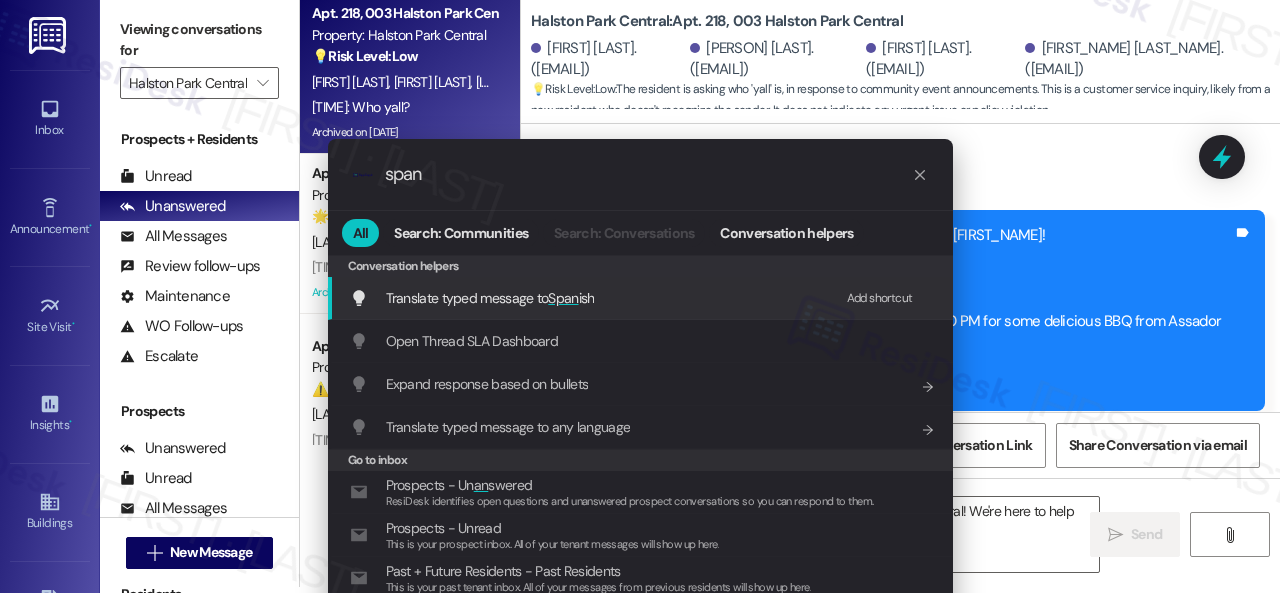 click on "Add shortcut" at bounding box center [880, 298] 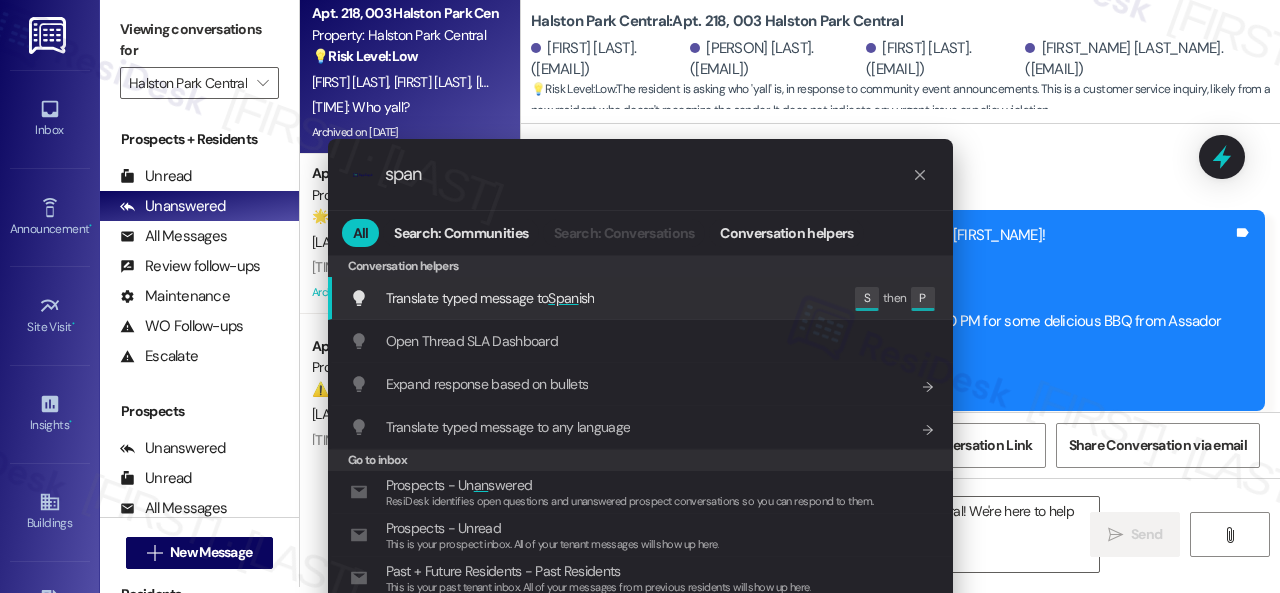 drag, startPoint x: 456, startPoint y: 177, endPoint x: 324, endPoint y: 167, distance: 132.37825 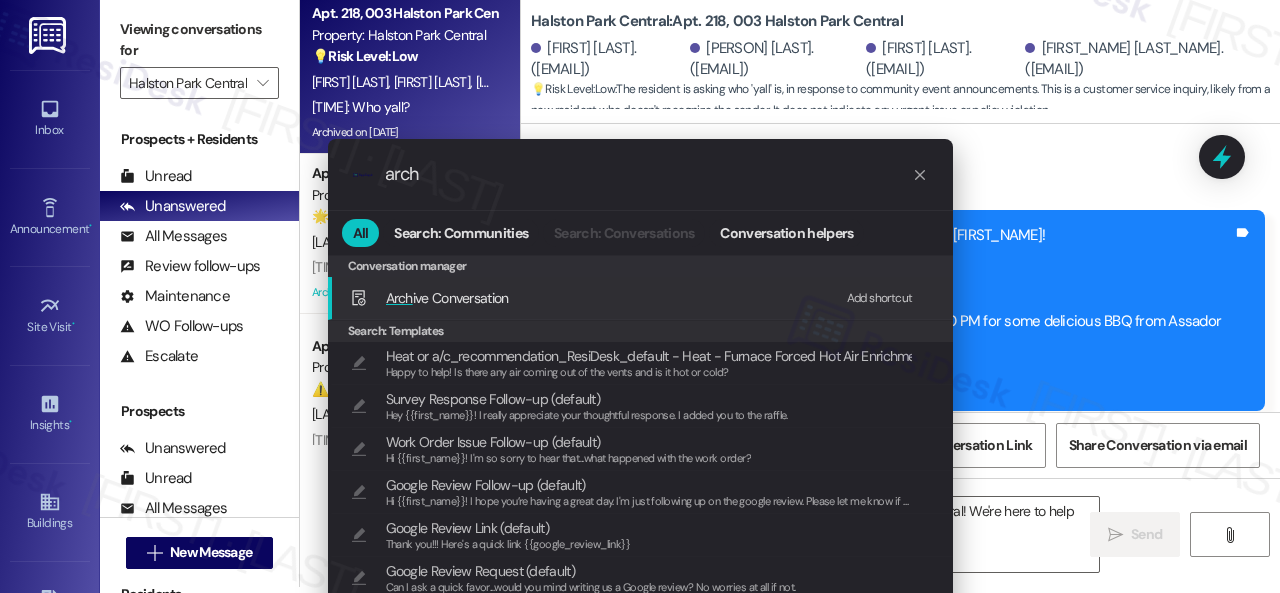 type on "arch" 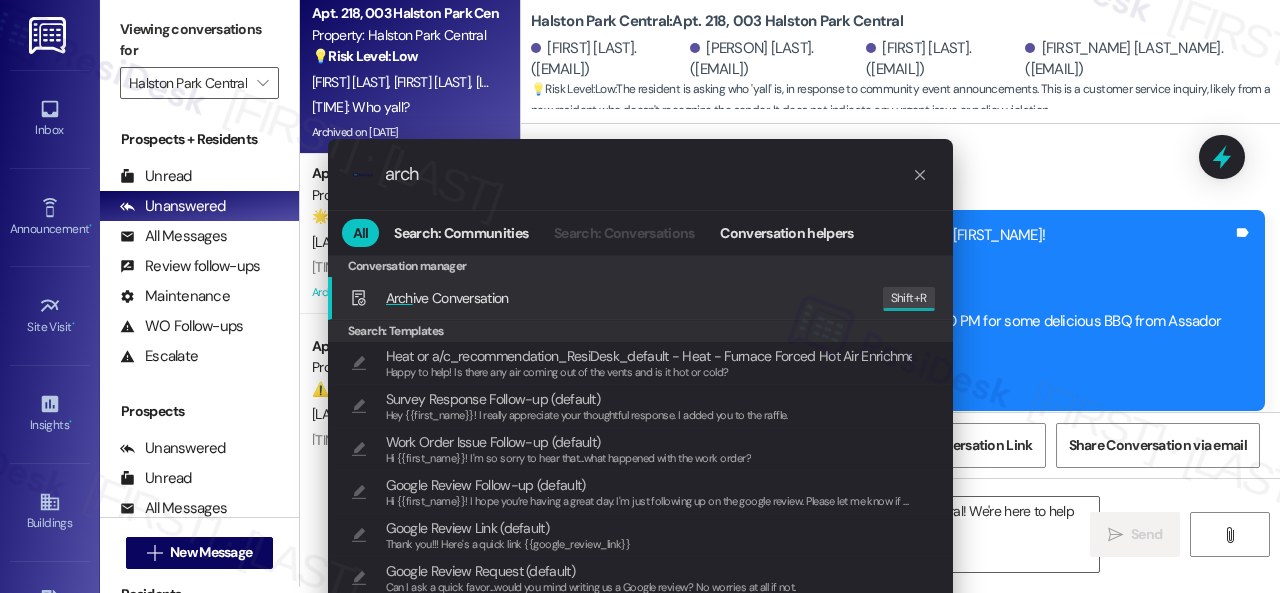 click on "Arch ive Conversation" at bounding box center [447, 298] 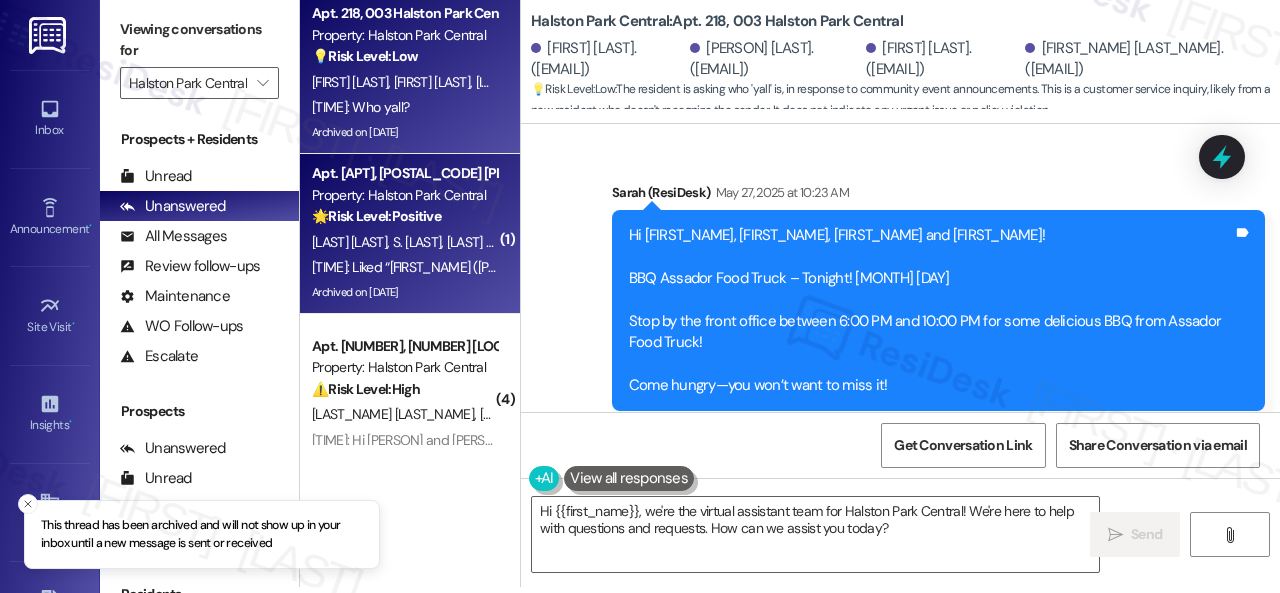 click on "🌟  Risk Level:  Positive The resident liked a message promoting a community event (food truck). This indicates positive engagement and satisfaction." at bounding box center (404, 216) 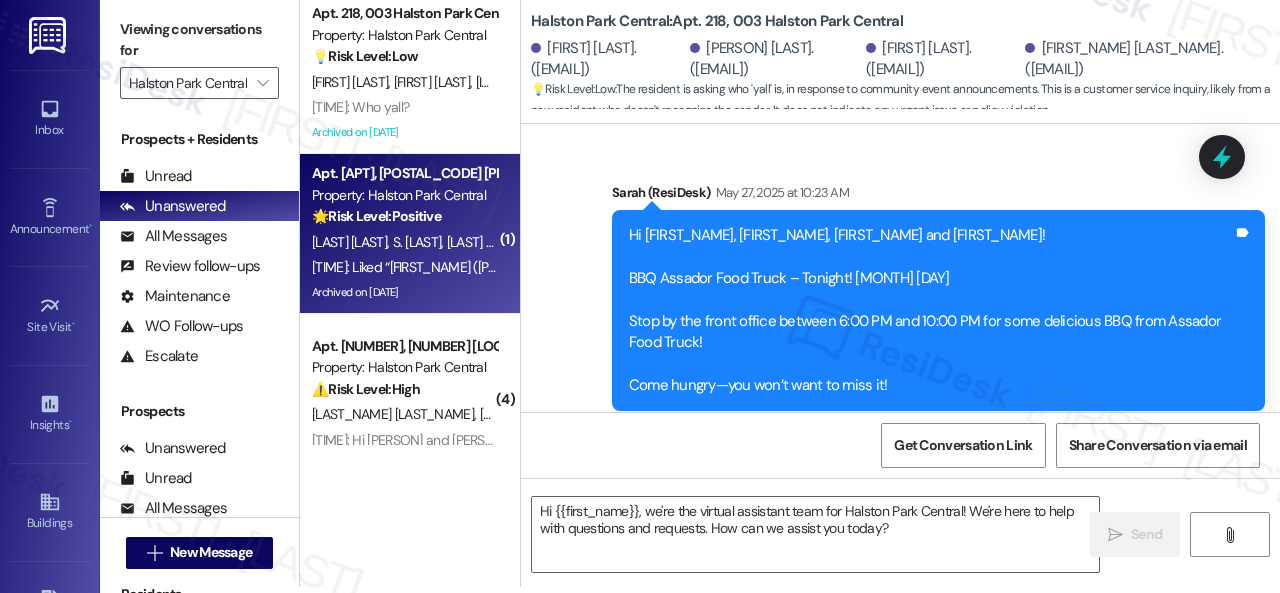 type on "Fetching suggested responses. Please feel free to read through the conversation in the meantime." 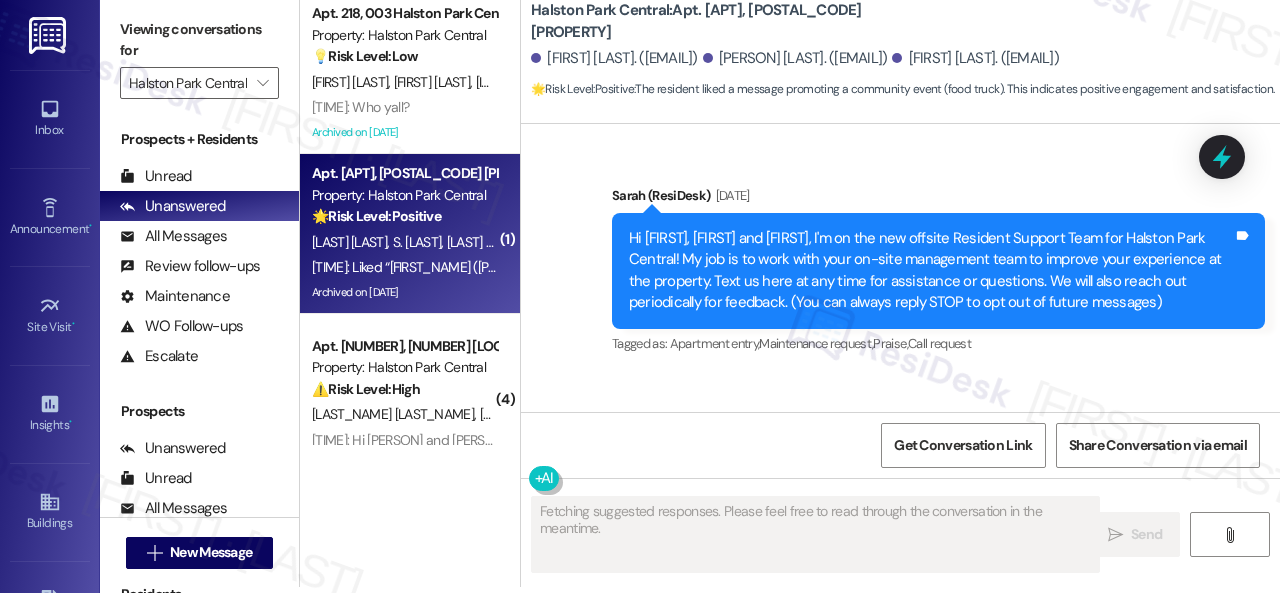 scroll, scrollTop: 0, scrollLeft: 0, axis: both 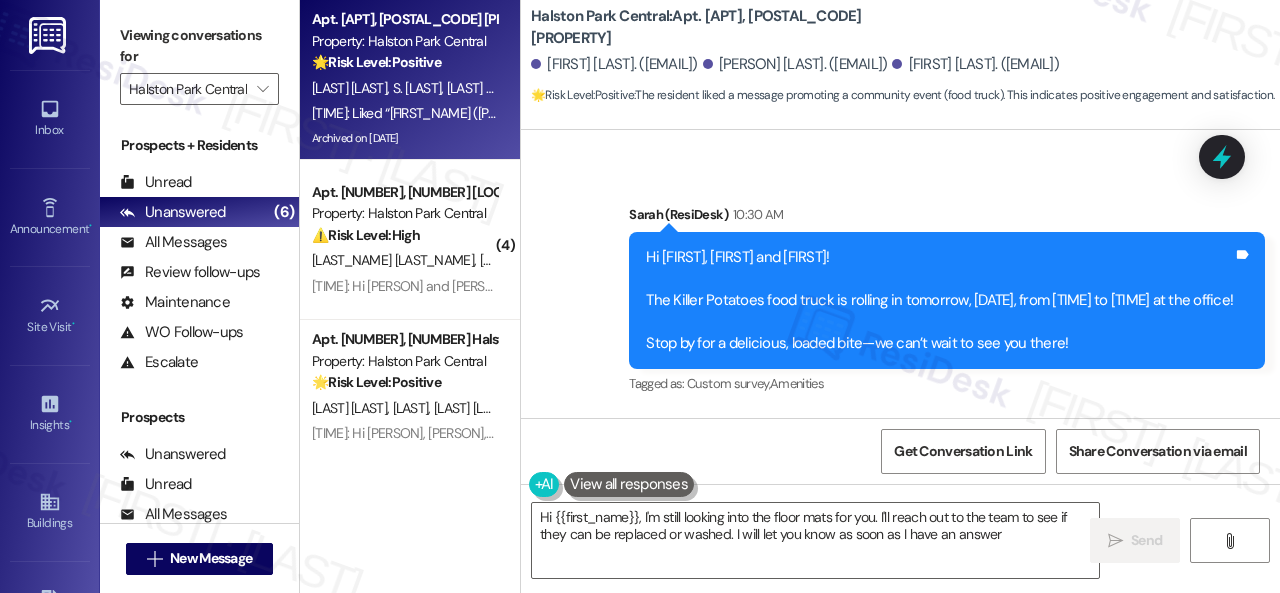 type on "Hi [NAME], I'm still looking into the floor mats for you. I'll reach out to the team to see if they can be replaced or washed. I will let you know as soon as I have an answer!" 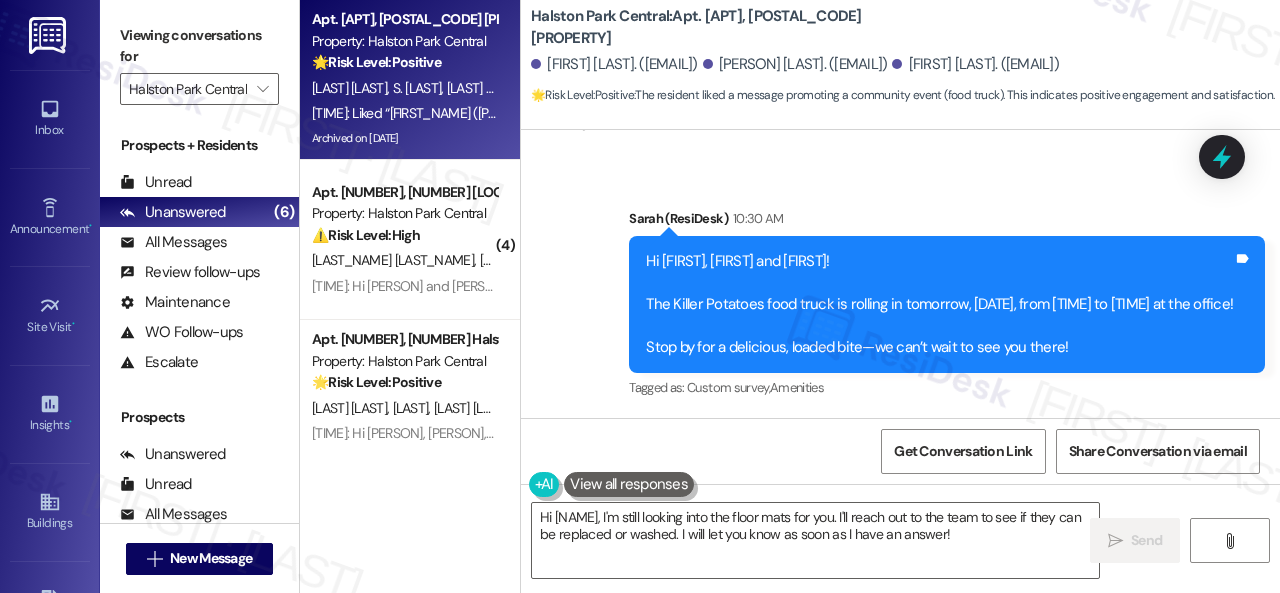 scroll, scrollTop: 37402, scrollLeft: 0, axis: vertical 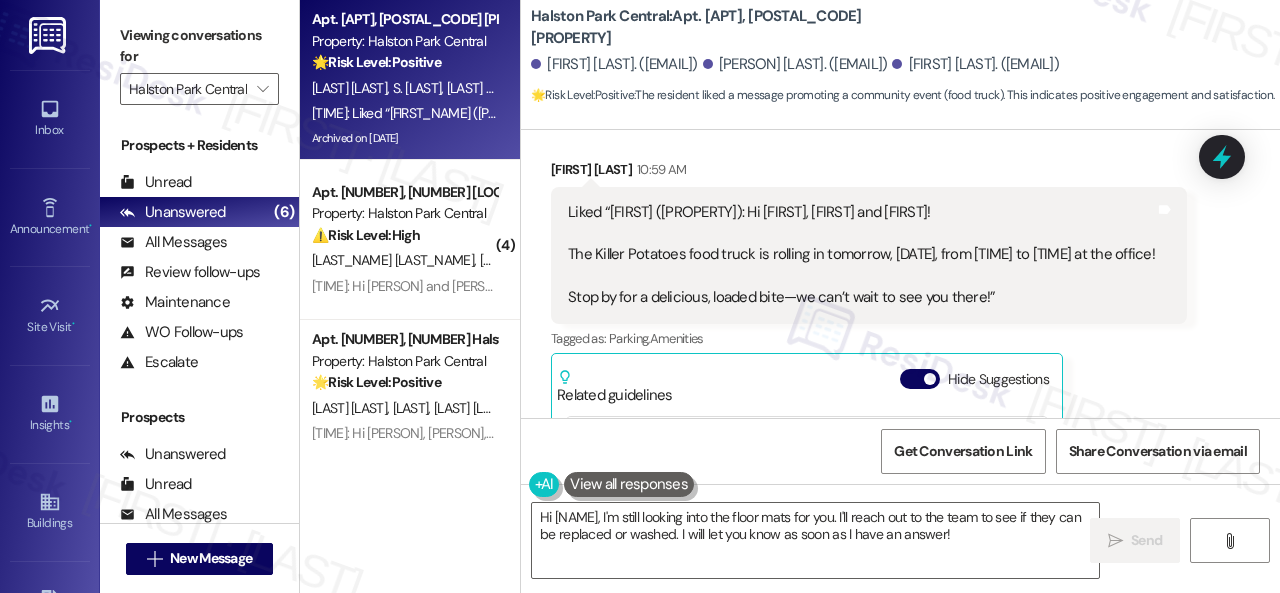 click on "[FIRST] [LAST] [TIME] Liked “Sarah (Halston Park Central): Hi [FIRST], [FIRST] and [FIRST]!
The Killer Potatoes food truck is rolling in tomorrow, Wednesday, August 6, from 5 to 8 PM at the office!
Stop by for a delicious, loaded bite—we can’t wait to see you there!” Tags and notes Tagged as:   Parking ,  Click to highlight conversations about Parking Amenities Click to highlight conversations about Amenities  Related guidelines Hide Suggestions Birchstone Residential - Halston Park Central: Vehicles without valid tags, guest passes, or resident decals will be towed; residents must send confirmation of tags to the leasing office. Created  9 months ago Property level guideline  ( 68 % match) FAQs generated by ResiDesk AI What email address should I send my vehicle tag confirmation to? Please send your vehicle tag confirmation to [EMAIL]. Why might my vehicle be tagged by the property management? How can I prevent my car from being towed? Original Guideline Created   (" at bounding box center (869, 404) 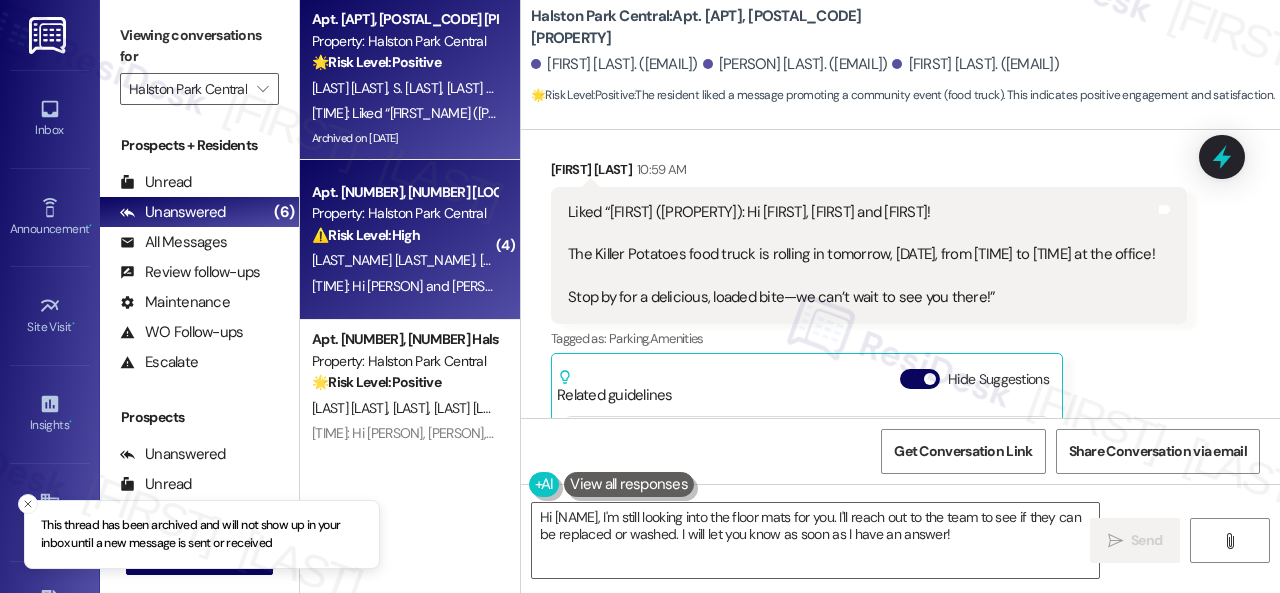 click on "[FIRST] [LAST] [FIRST] [LAST]" at bounding box center (404, 260) 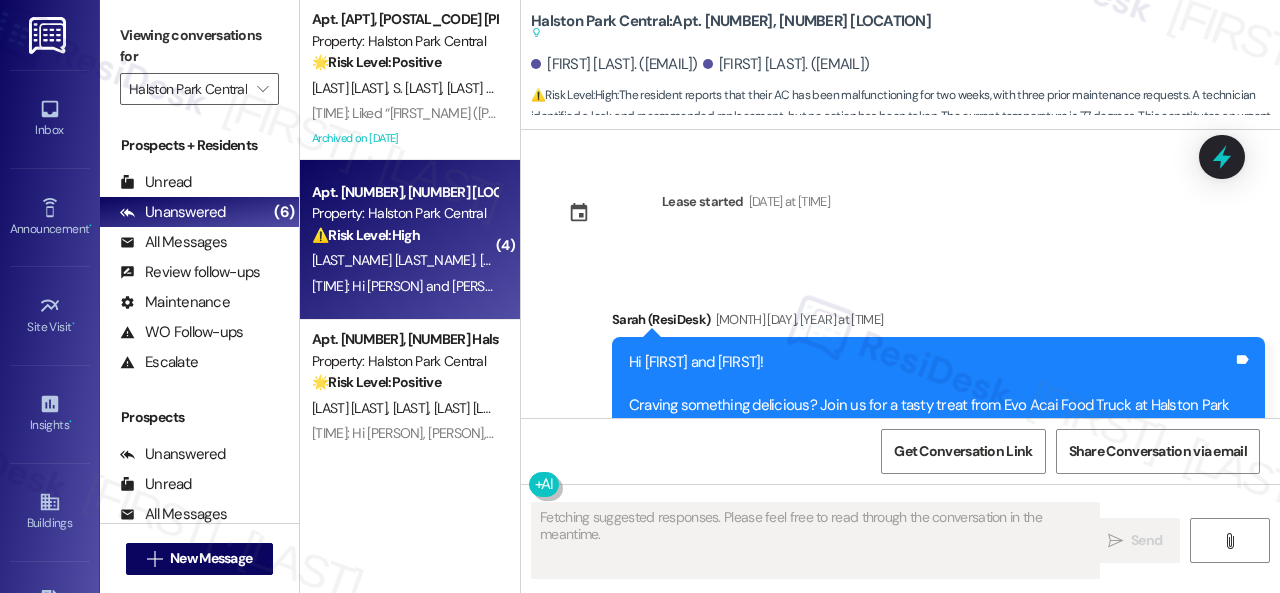 scroll, scrollTop: 19023, scrollLeft: 0, axis: vertical 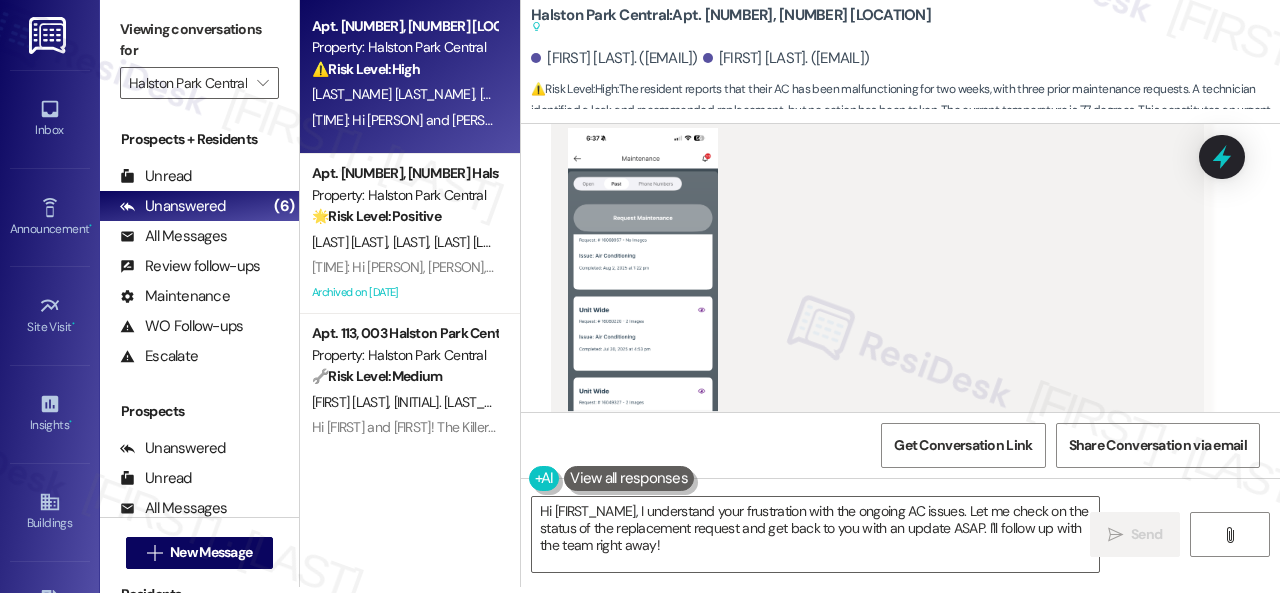 click at bounding box center (643, 290) 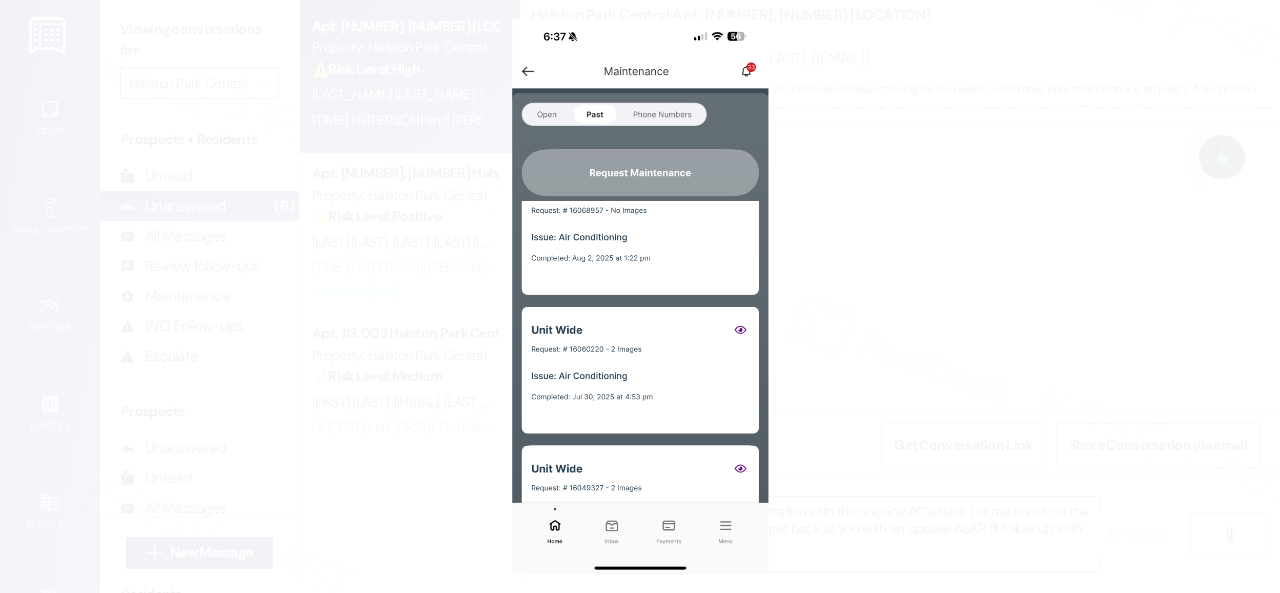 click at bounding box center (640, 296) 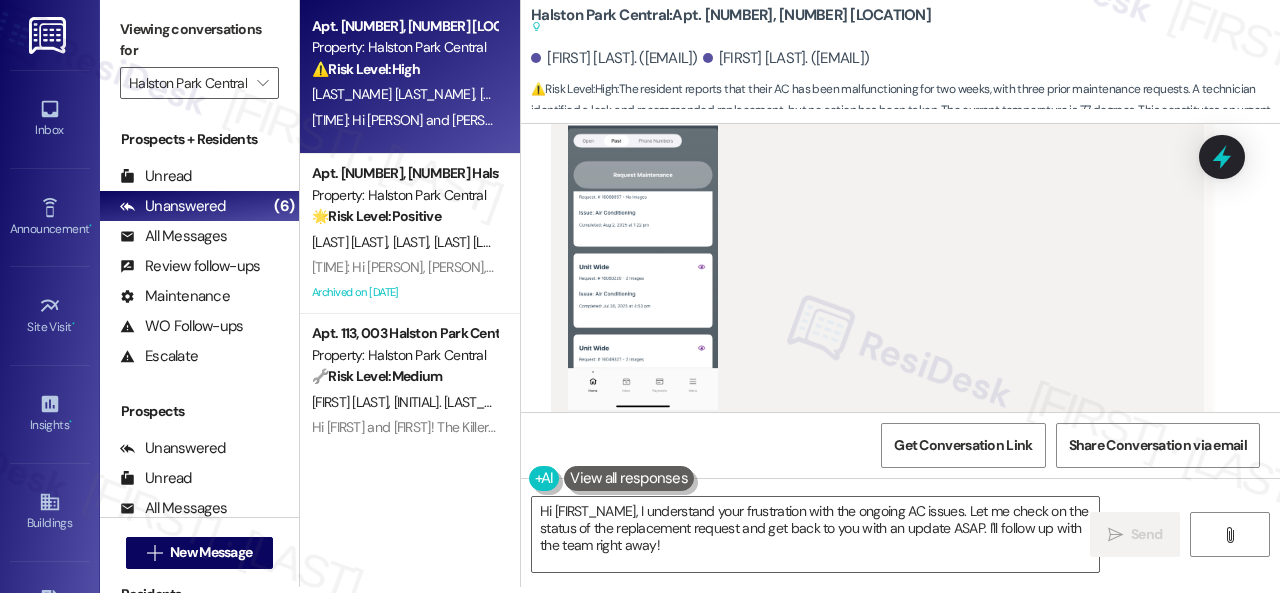 scroll, scrollTop: 17923, scrollLeft: 0, axis: vertical 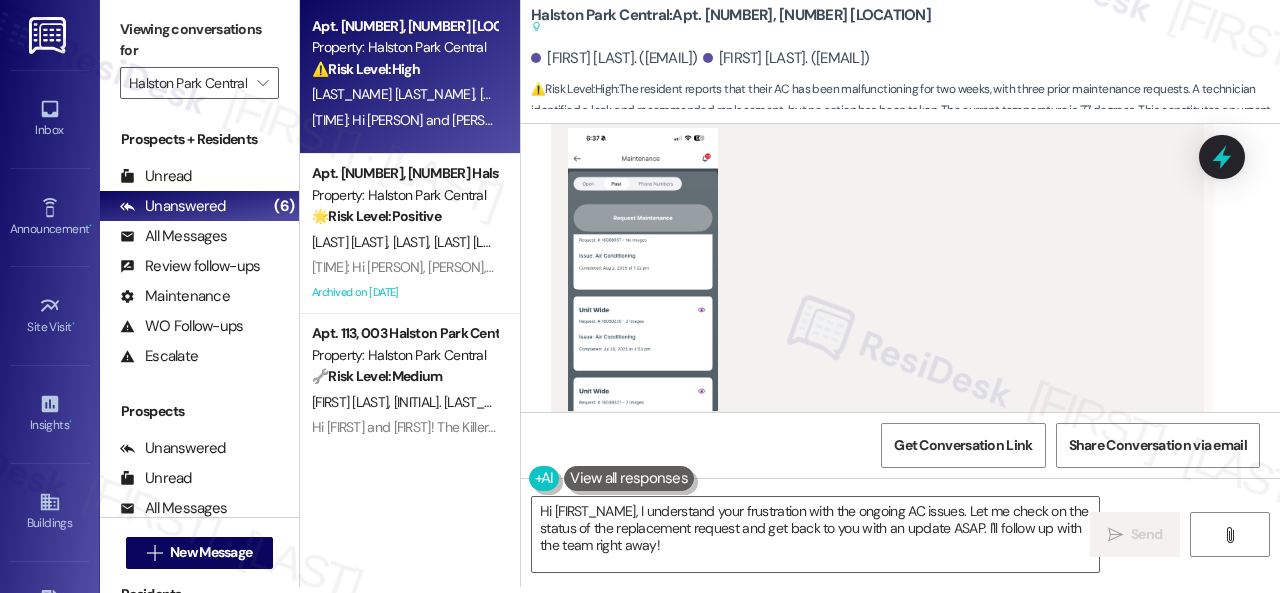click on "(Click to zoom)" at bounding box center (870, 304) 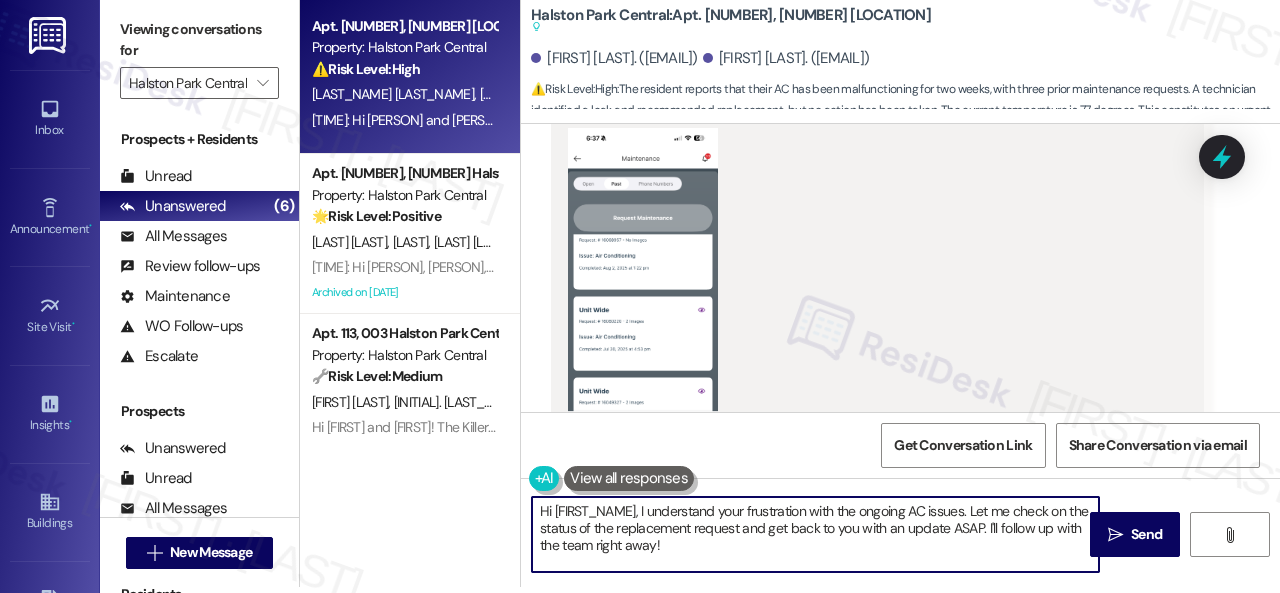 drag, startPoint x: 712, startPoint y: 548, endPoint x: 561, endPoint y: 511, distance: 155.46704 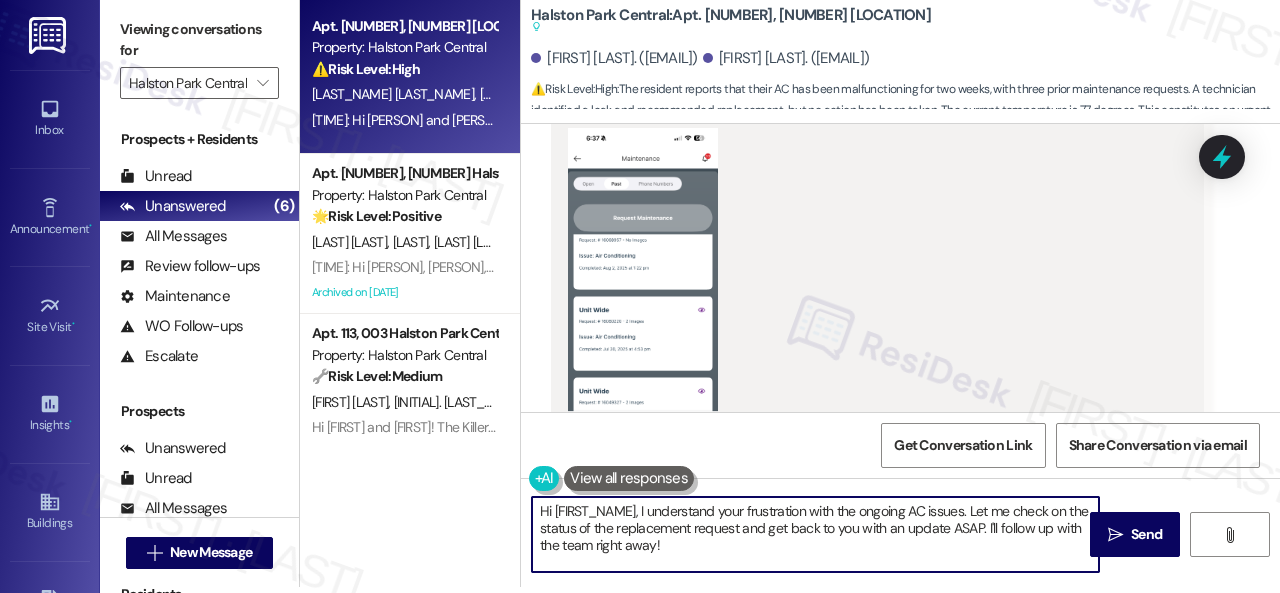 click on "Apt. [NUMBER], [NUMBER] [COMPANY] Central Property: [COMPANY] Central ⚠️  Risk Level:  High The resident reports that their AC has been malfunctioning for two weeks, with three prior maintenance requests. A technician identified a leak and recommended replacement, but no action has been taken. The current temperature is [NUMBER] degrees. This constitutes an urgent maintenance issue affecting habitability and requires prompt attention. [FIRST] [LAST] [FIRST] [LAST] [TIME]: Hi [FIRST] [LAST] and [FIRST]!
The Killer Potatoes food truck is rolling in tomorrow, Wednesday, [DATE], from [TIME] to [TIME] at the office!
Stop by for a delicious, loaded bite—we can’t wait to see you there! [TIME]: Hi [FIRST] [LAST] and [FIRST]!
The Killer Potatoes food truck is rolling in tomorrow, Wednesday, [DATE], from [TIME] to [TIME] at the office!
Stop by for a delicious, loaded bite—we can’t wait to see you there! Apt. [NUMBER], [NUMBER] [COMPANY] Central Property: [COMPANY] Central 🌟  Risk Level:  Positive [FIRST] [LAST] [FIRST] [LAST] (" at bounding box center [790, 290] 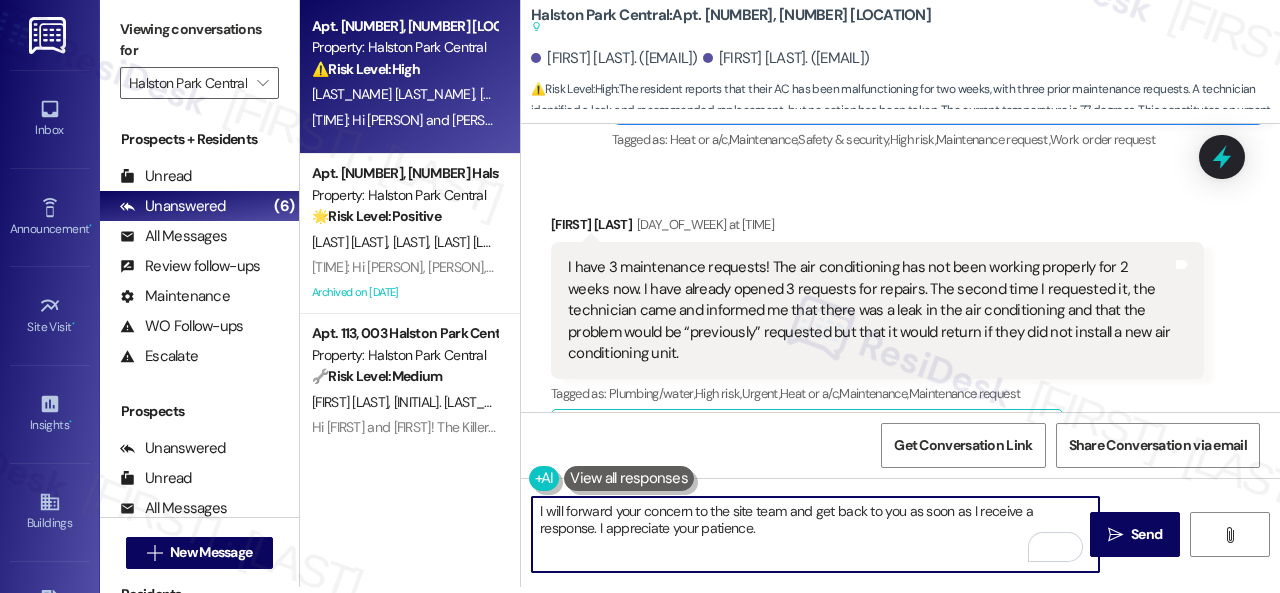 scroll, scrollTop: 17023, scrollLeft: 0, axis: vertical 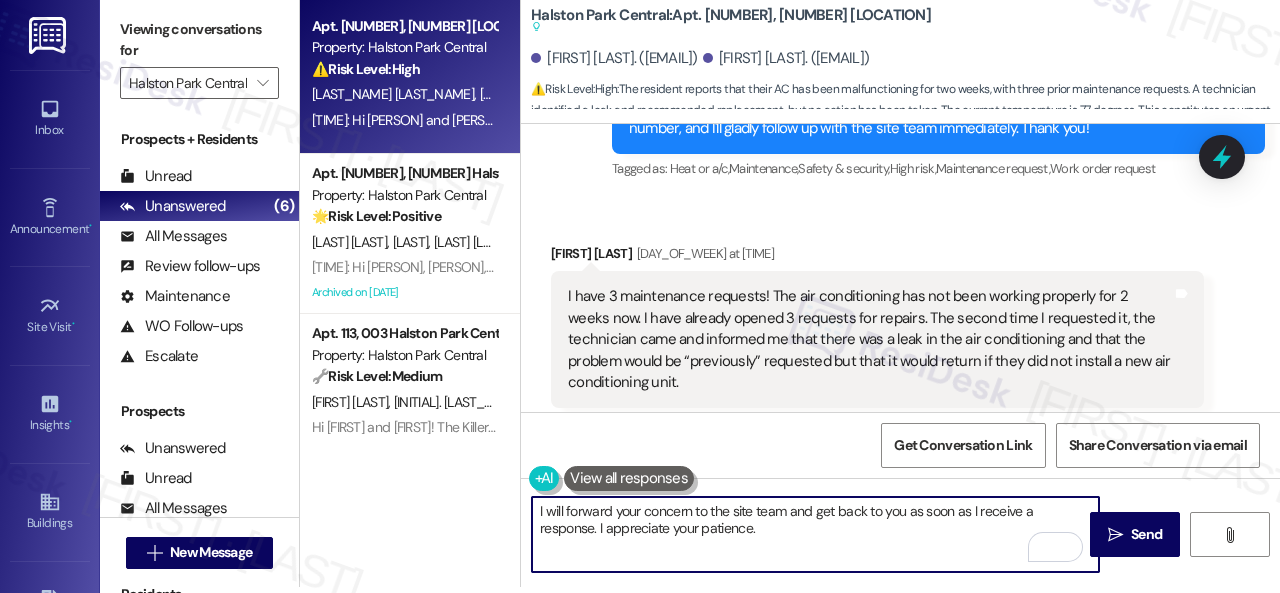 click on "I will forward your concern to the site team and get back to you as soon as I receive a response. I appreciate your patience." at bounding box center [815, 534] 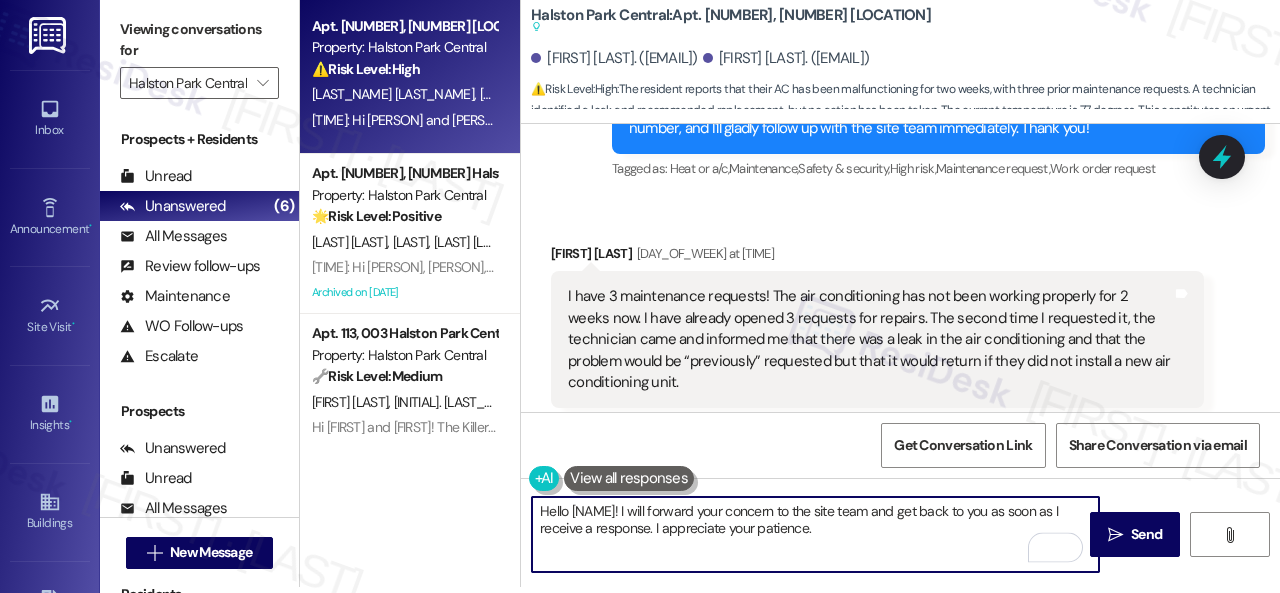 click on "Hello [NAME]! I will forward your concern to the site team and get back to you as soon as I receive a response. I appreciate your patience." at bounding box center [815, 534] 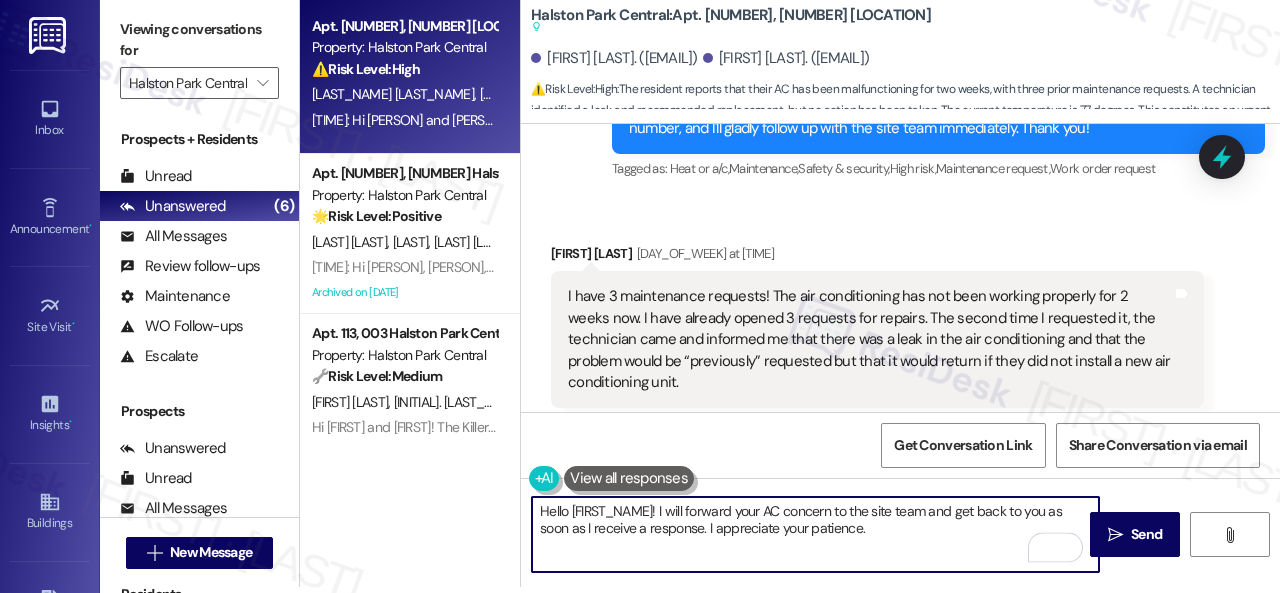 click on "Hello [FIRST_NAME]! I will forward your AC concern to the site team and get back to you as soon as I receive a response. I appreciate your patience." at bounding box center (815, 534) 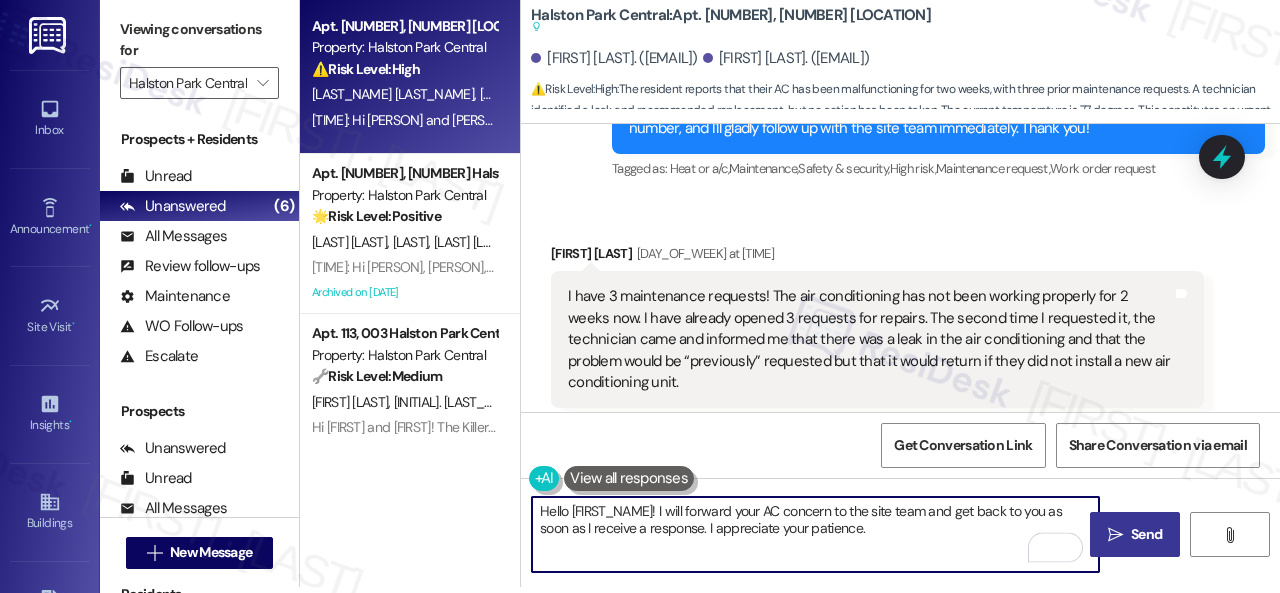type on "Hello [FIRST_NAME]! I will forward your AC concern to the site team and get back to you as soon as I receive a response. I appreciate your patience." 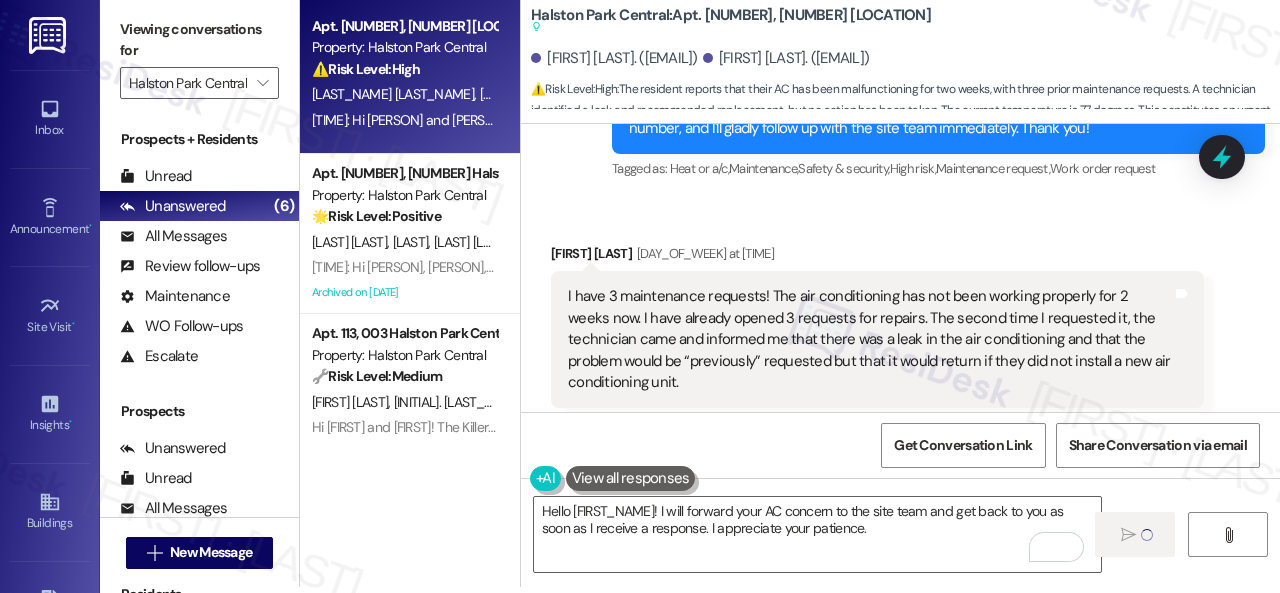 type 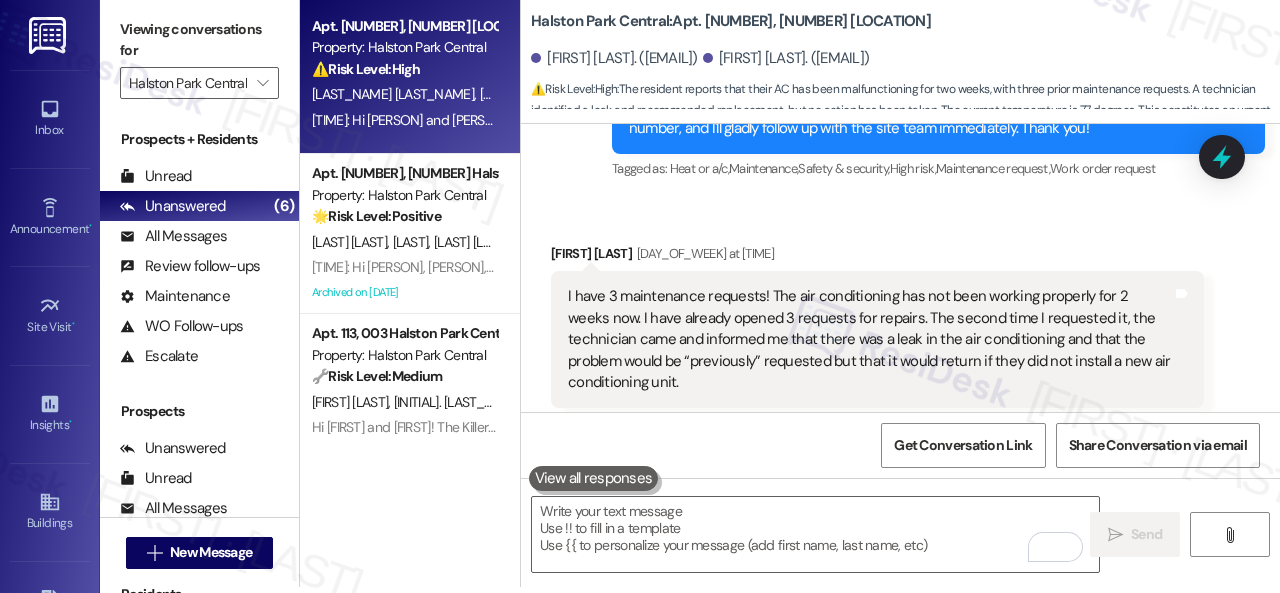 scroll, scrollTop: 0, scrollLeft: 0, axis: both 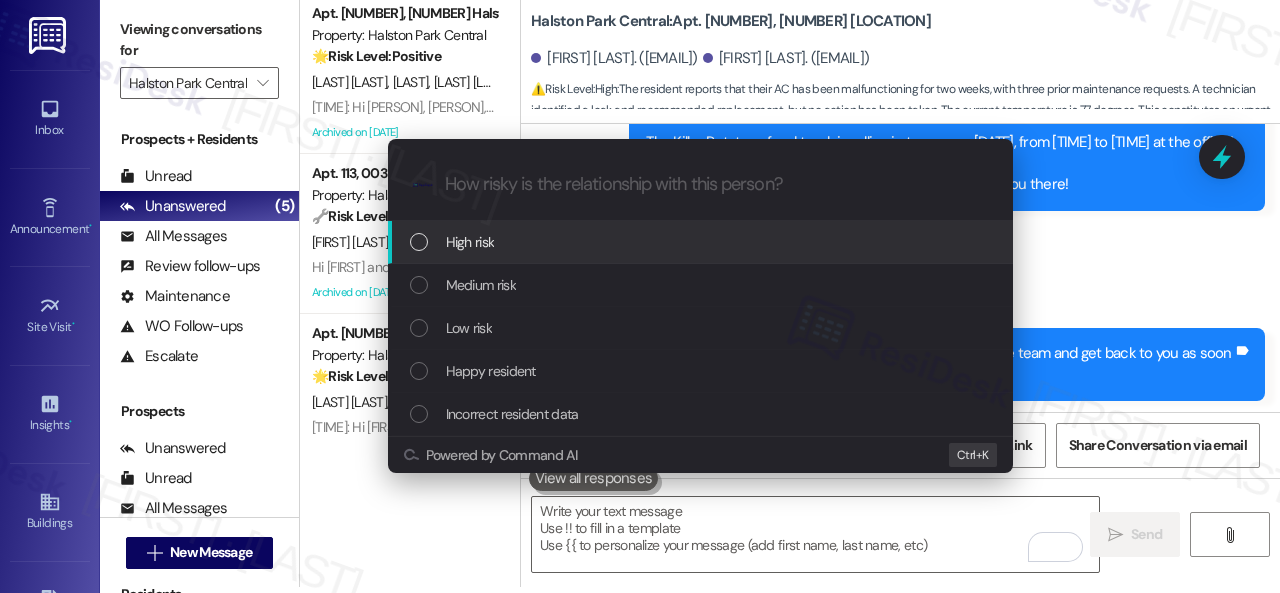 click on "High risk" at bounding box center (470, 242) 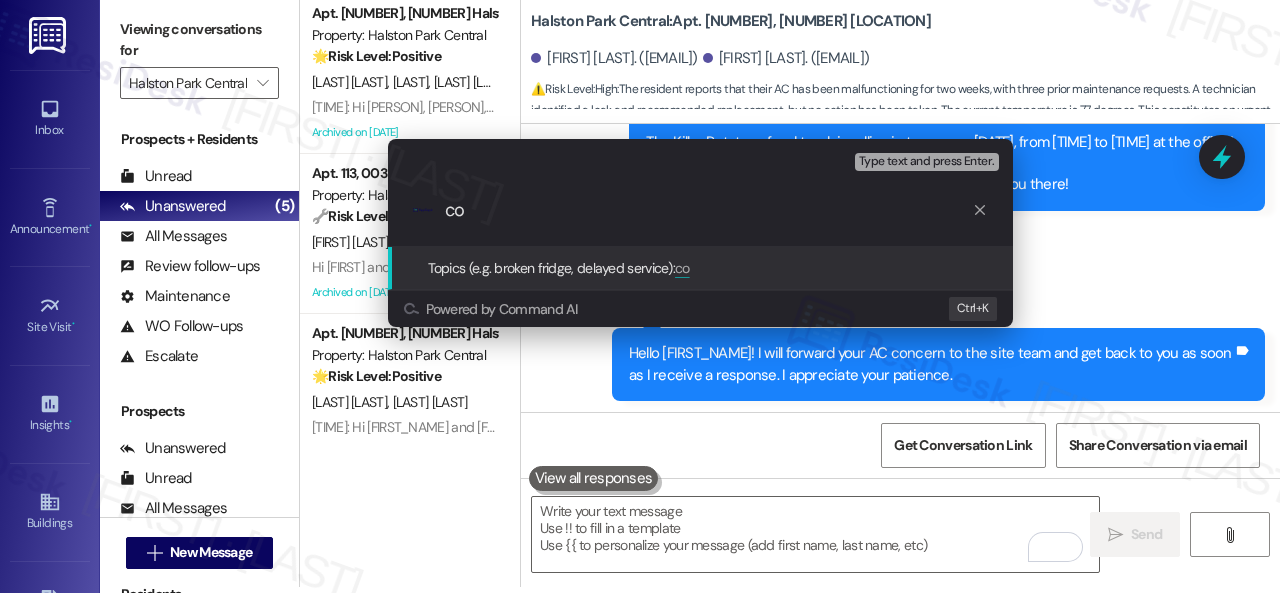 type on "c" 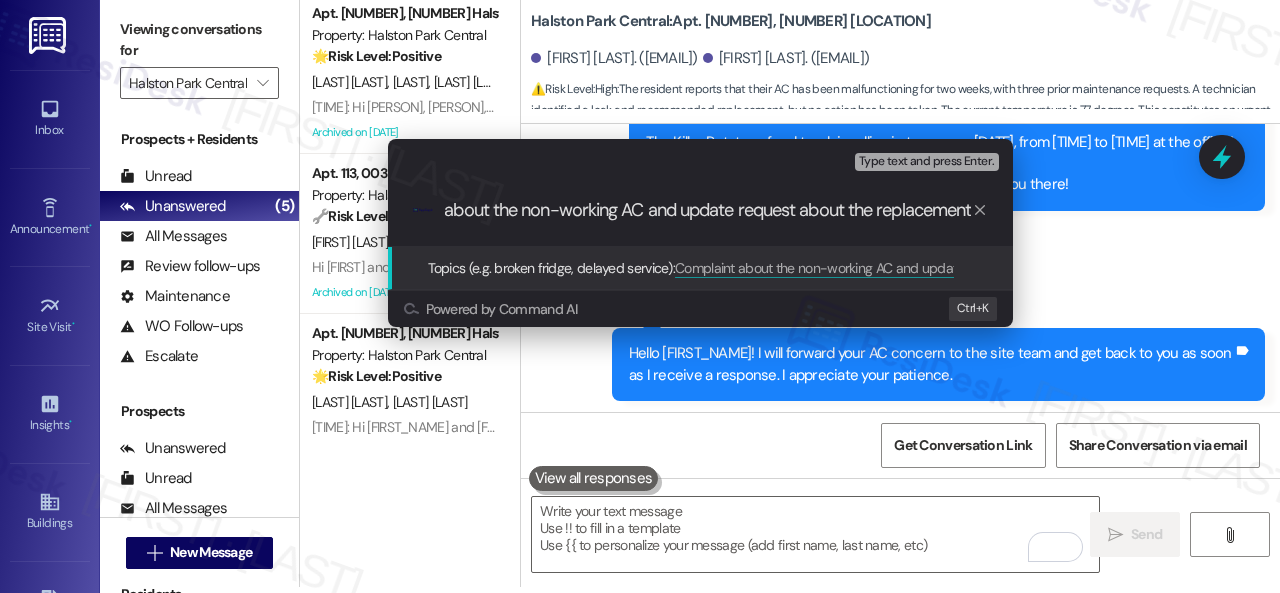 type on "Complaint about the non-working AC and update request about the replacement." 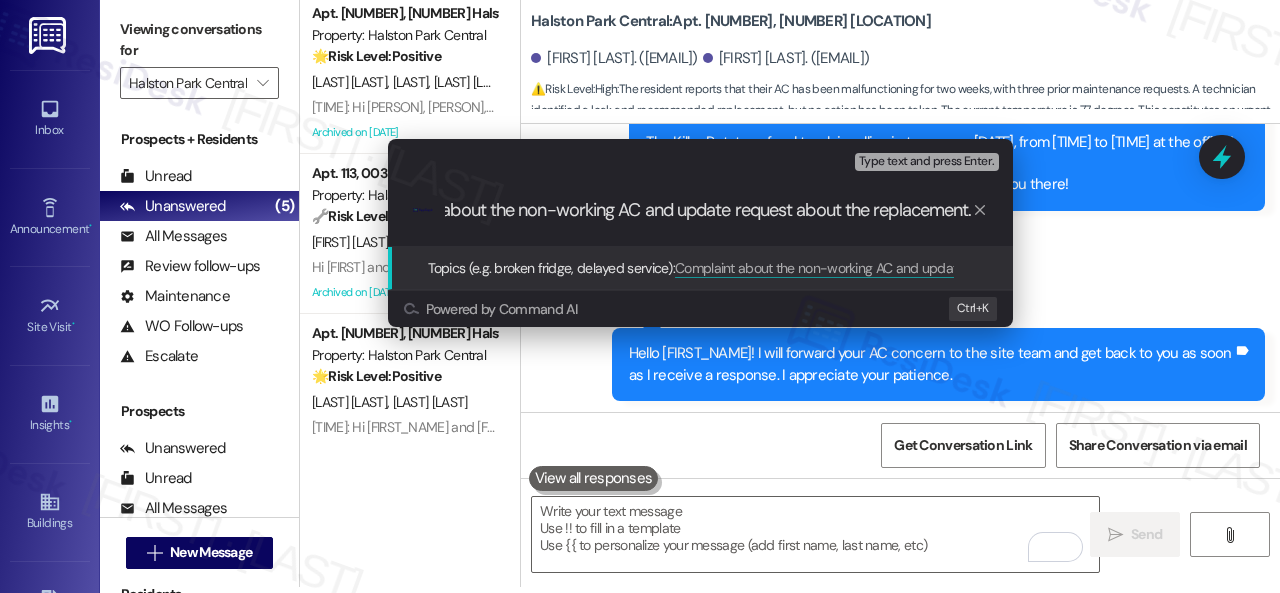 scroll, scrollTop: 0, scrollLeft: 92, axis: horizontal 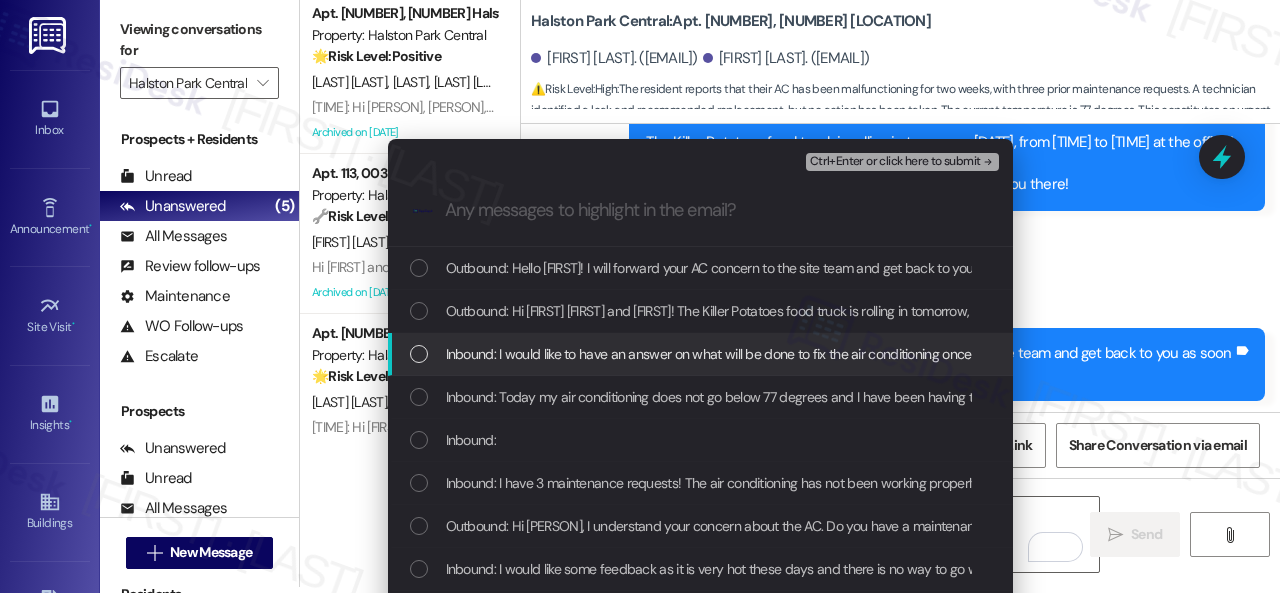 click on "Inbound: I would like to have an answer on what will be done to fix the air conditioning once and for all, or replace it!" at bounding box center (778, 354) 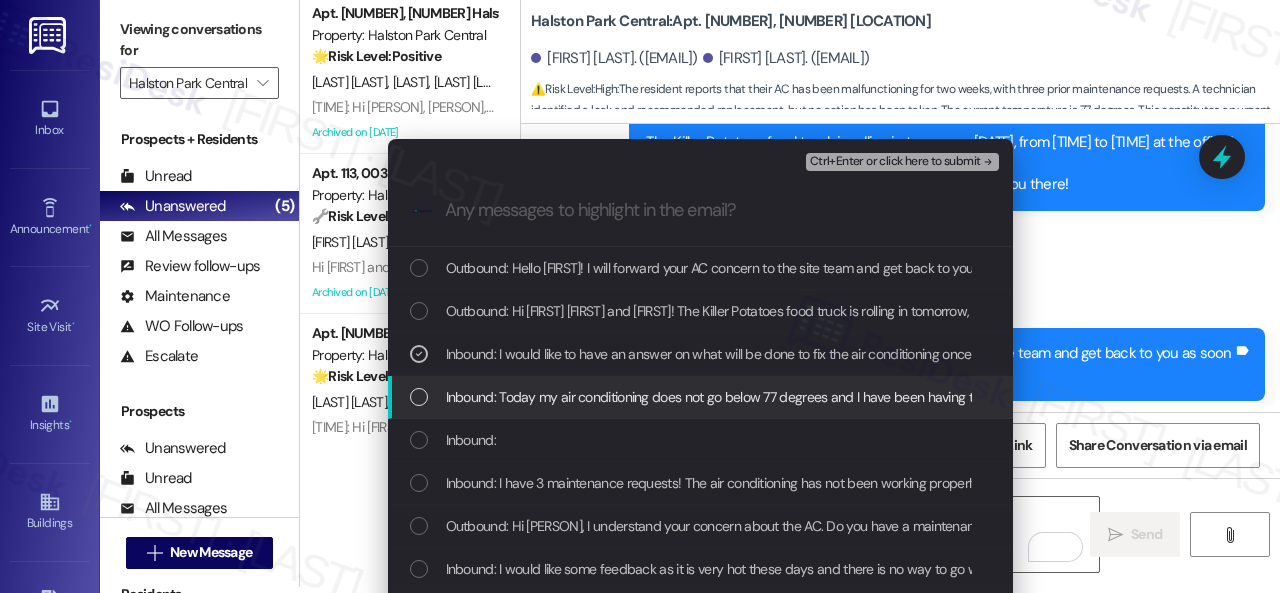 click on "Inbound: Today my air conditioning does not go below 77 degrees and I have been having the problem for 2 weeks now, returning every week. On the last visit, the technician said that this would be reported to the office so that we can redo the air conditioning replacement, but so far I have not had a response about the replacement." at bounding box center [1413, 397] 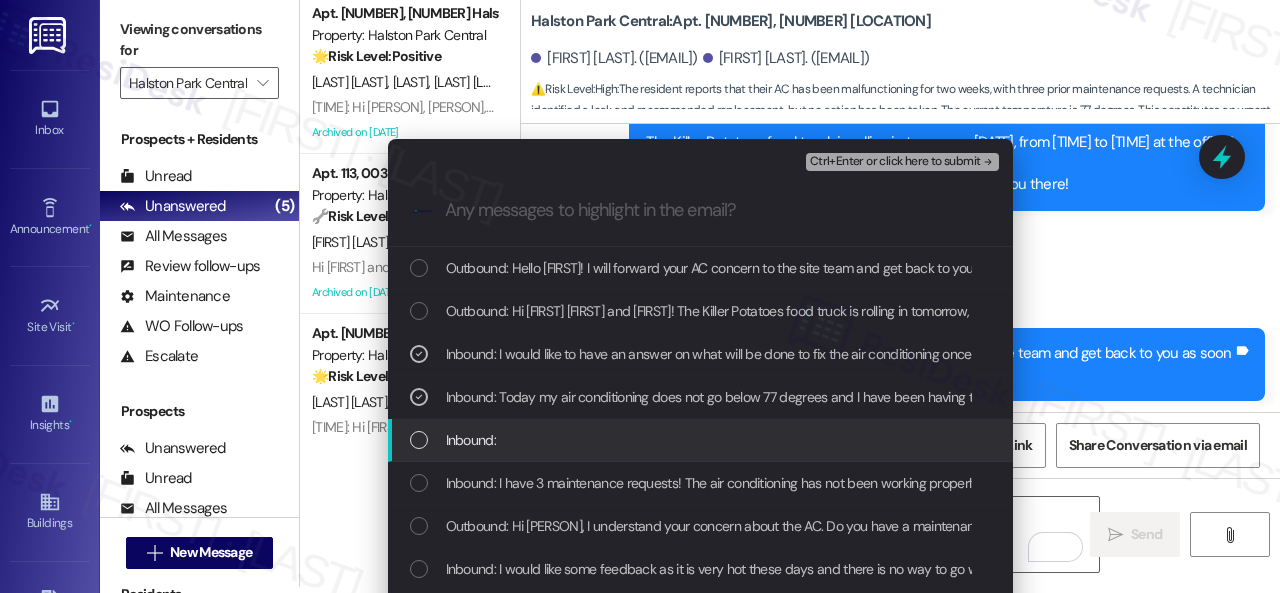 click on "Inbound:" at bounding box center (471, 440) 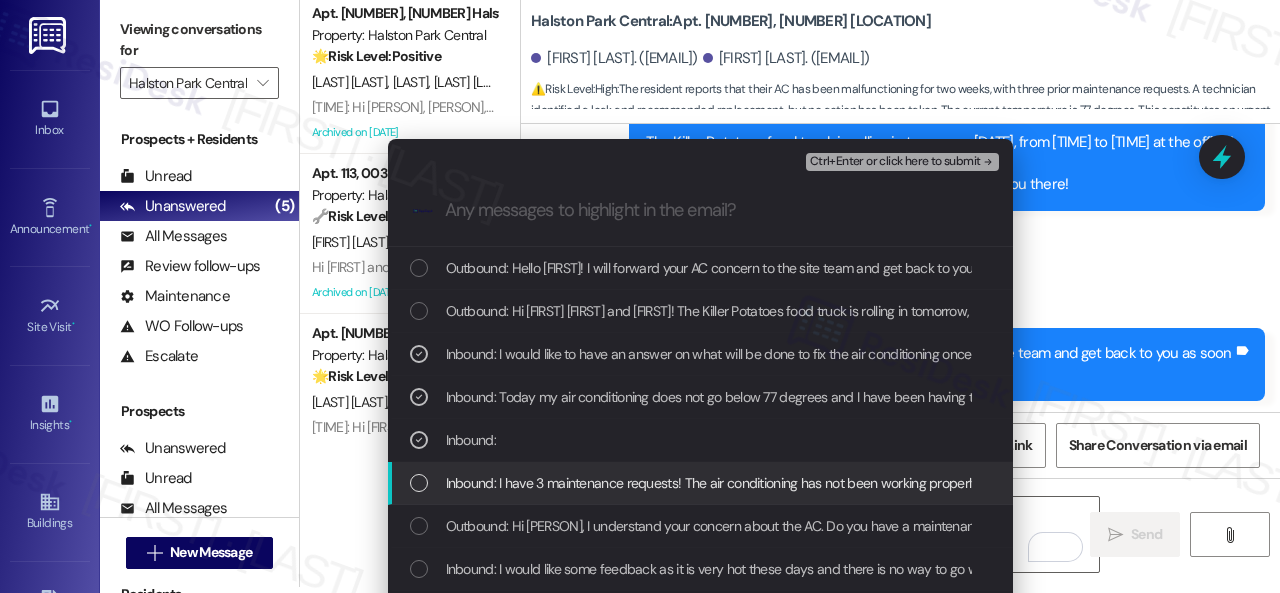 click on "Inbound: I have 3 maintenance requests! The air conditioning has not been working properly for 2 weeks now. I have already opened 3 requests for repairs. The second time I requested it, the technician came and informed me that there was a leak in the air conditioning and that the problem would be “previously” requested but that it would return if they did not install a new air conditioning unit." at bounding box center (1591, 483) 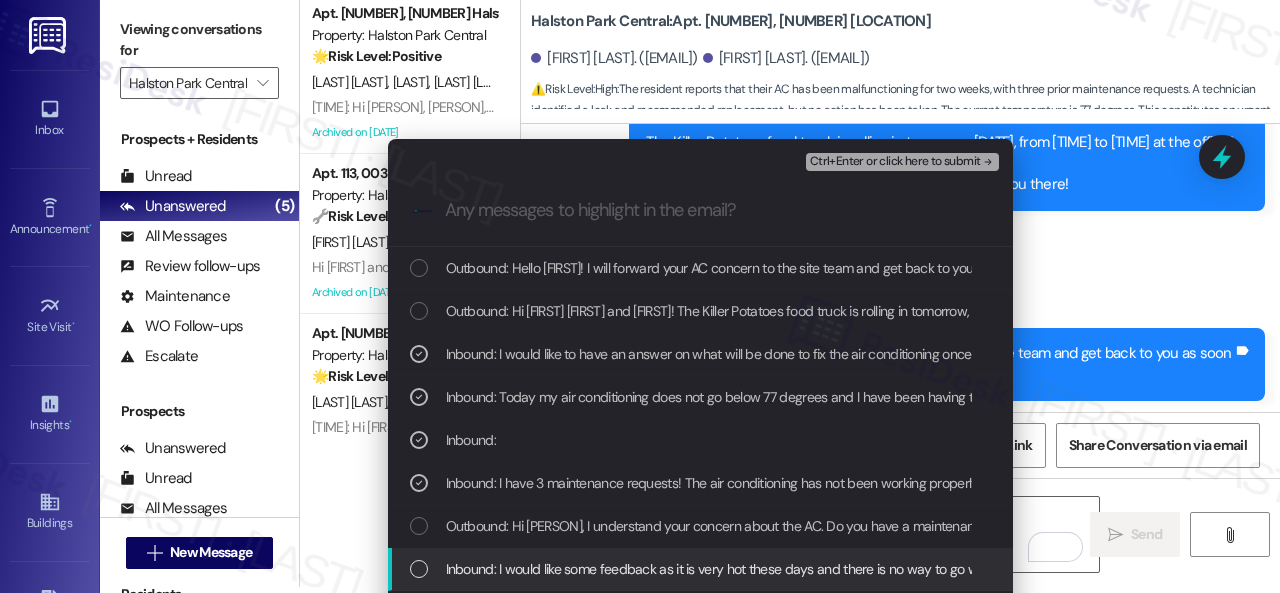 click on "Inbound: I would like some feedback as it is very hot these days and there is no way to go without the air conditioning working properly." at bounding box center [836, 569] 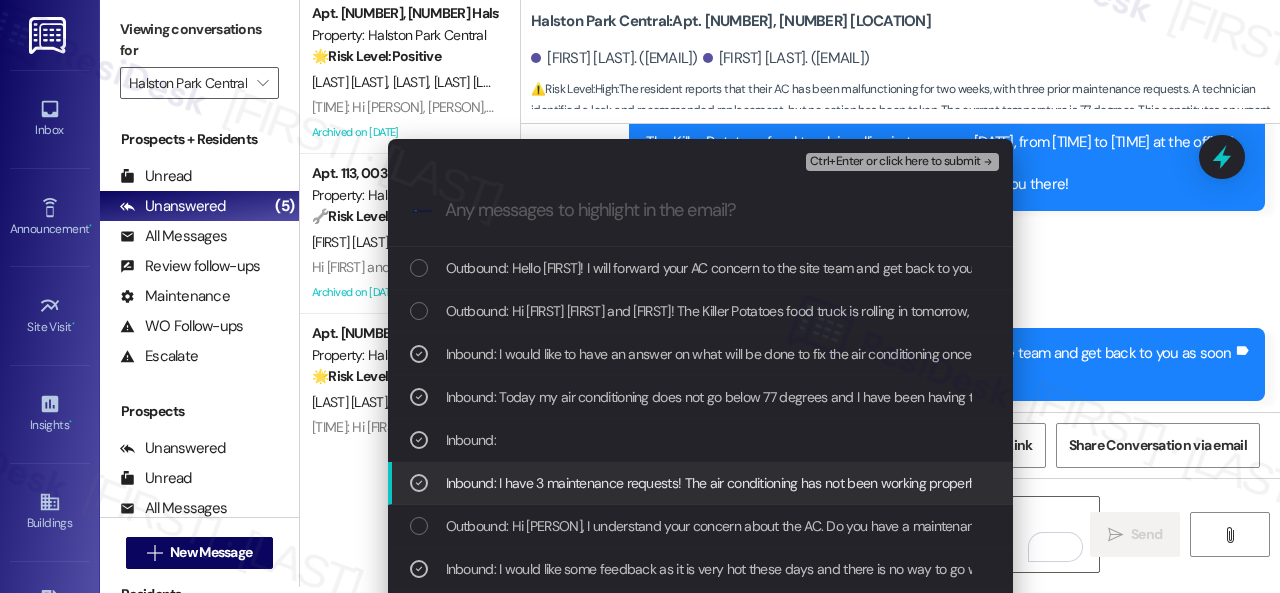 scroll, scrollTop: 100, scrollLeft: 0, axis: vertical 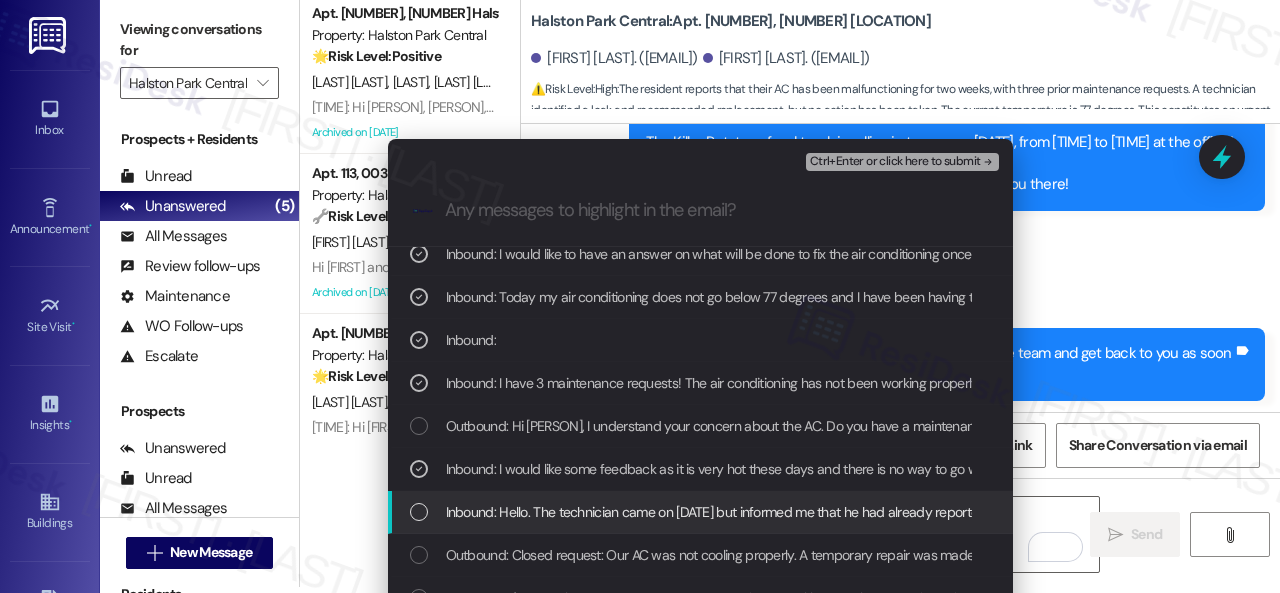 click on "Inbound: Hello.
The technician came on [DATE] but informed me that he had already reported to the supervisor and the office for a complete air conditioning replacement. I would like to know if it has actually been done and if there is any estimate of when it will be completely replaced. As I said before, the air conditioning is not working properly and I was informed that only with a complete replacement will it work again." at bounding box center (1662, 512) 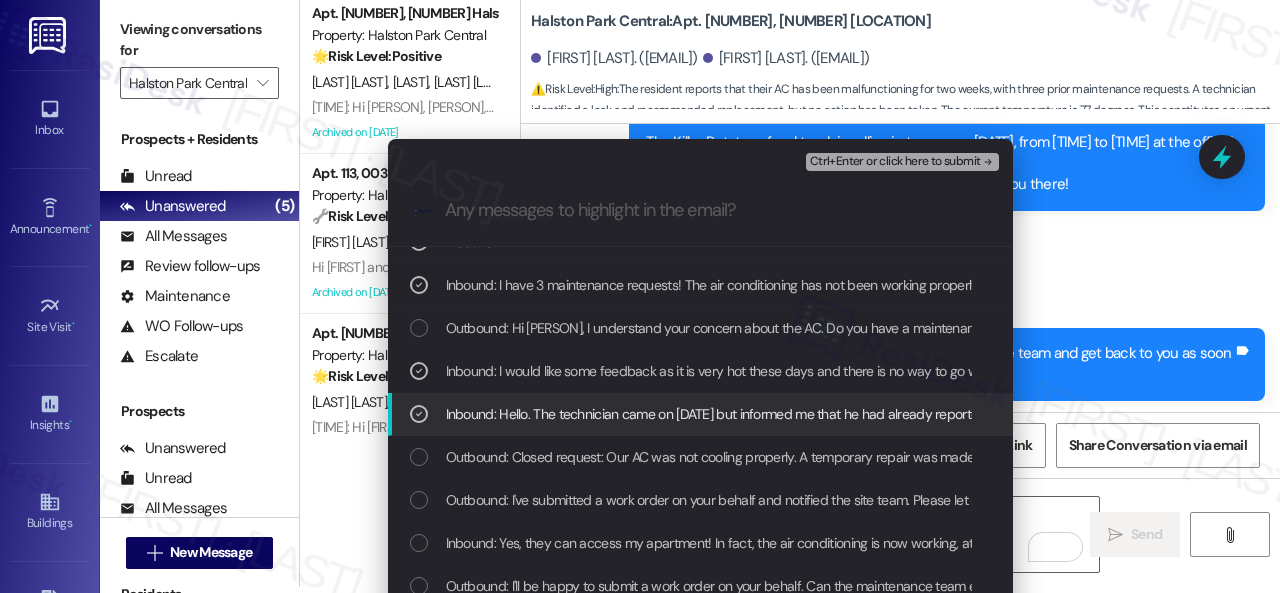scroll, scrollTop: 200, scrollLeft: 0, axis: vertical 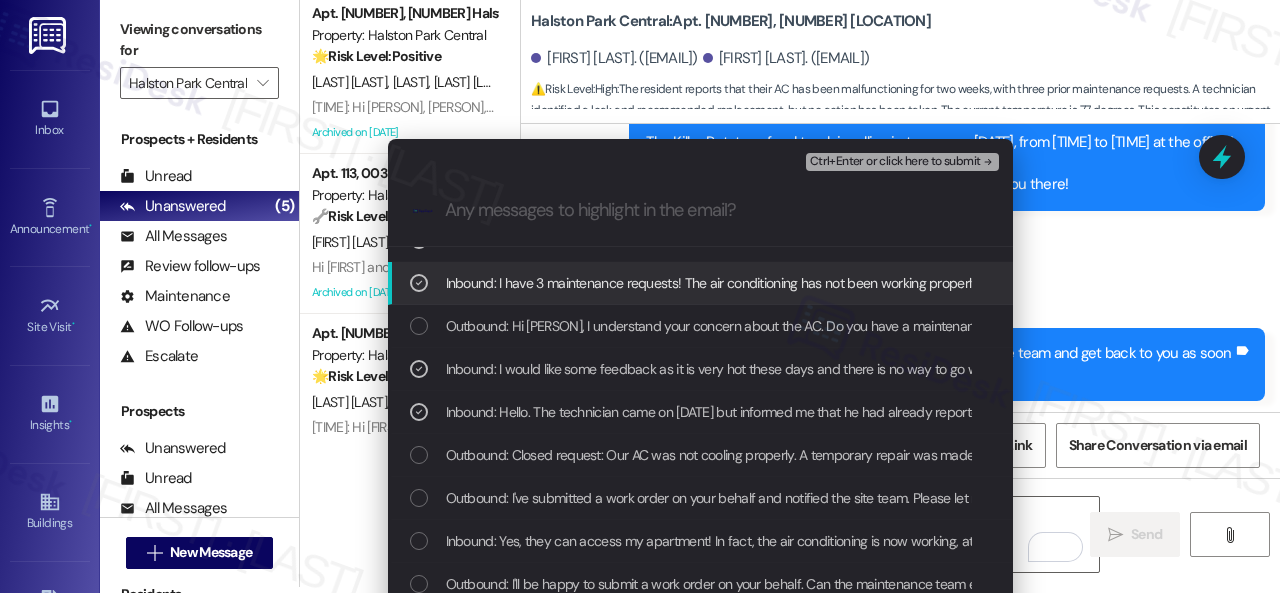 click on "Ctrl+Enter or click here to submit" at bounding box center [895, 162] 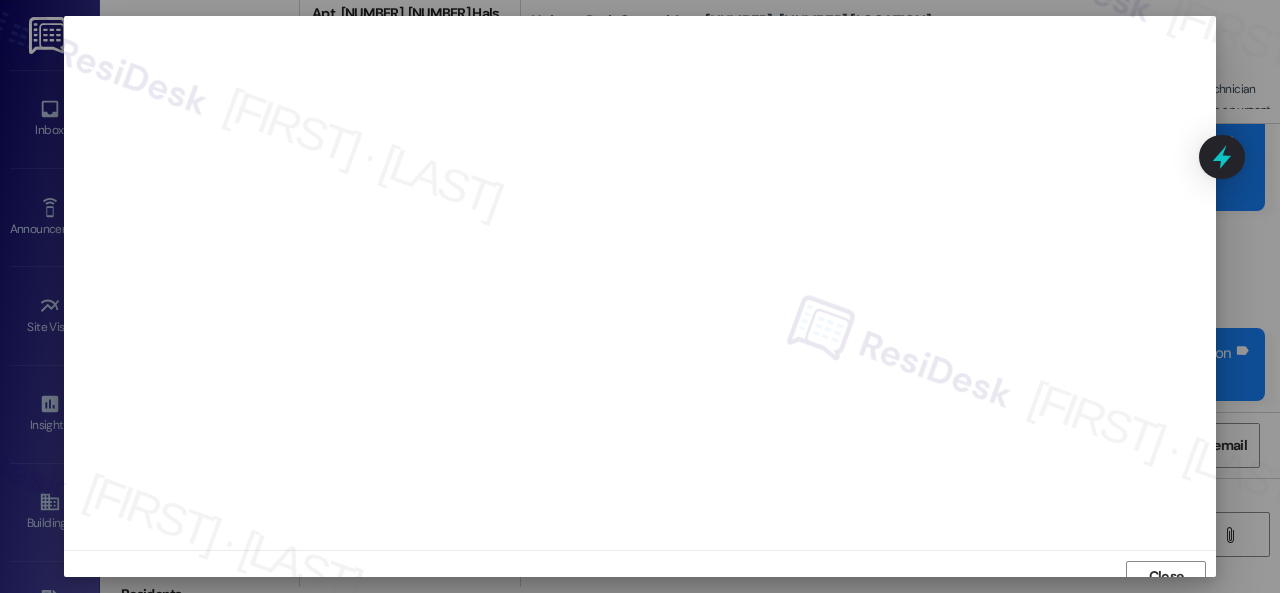 scroll, scrollTop: 15, scrollLeft: 0, axis: vertical 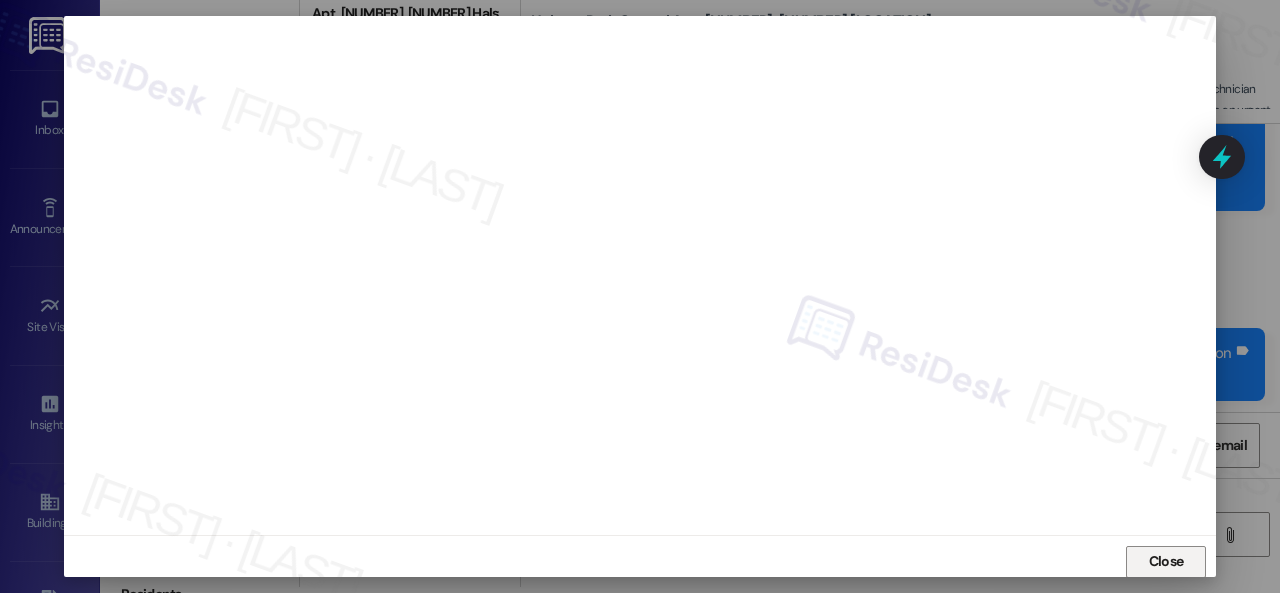 click on "Close" at bounding box center (1166, 561) 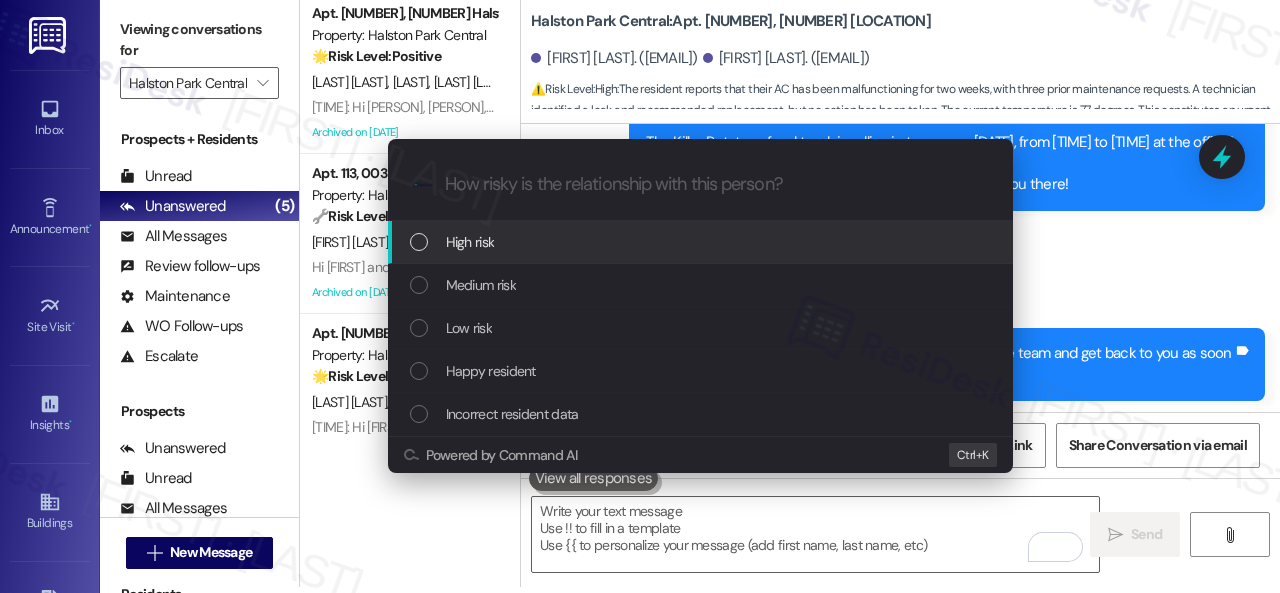 click on "High risk" at bounding box center [470, 242] 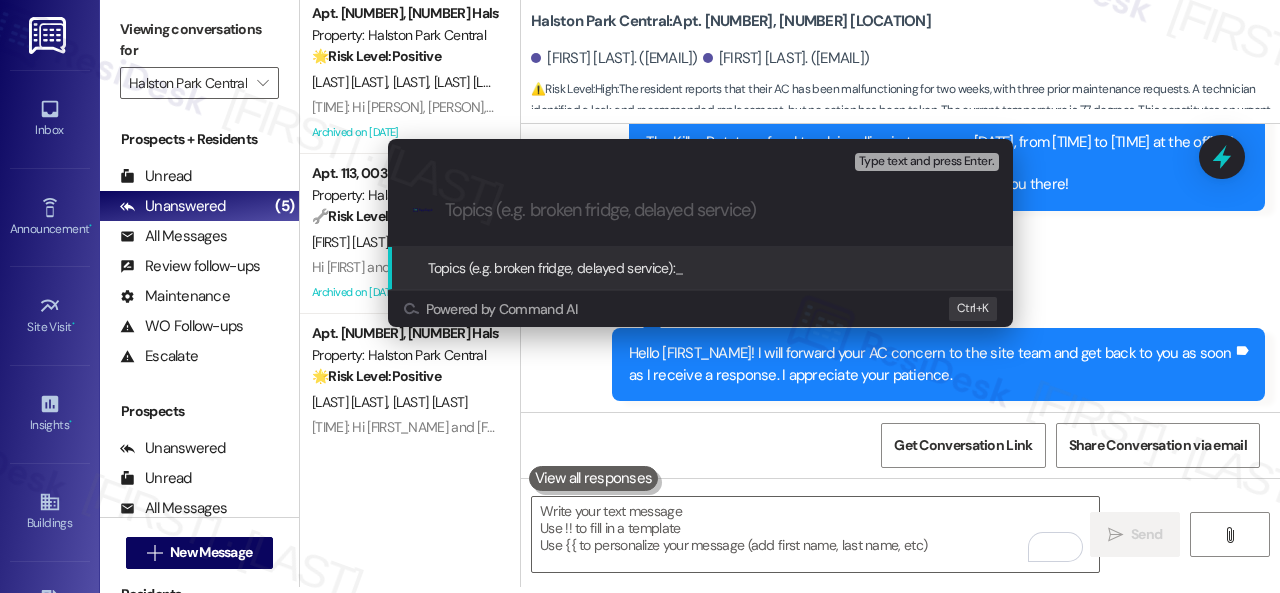 paste on "Complaint about the non-working AC and" 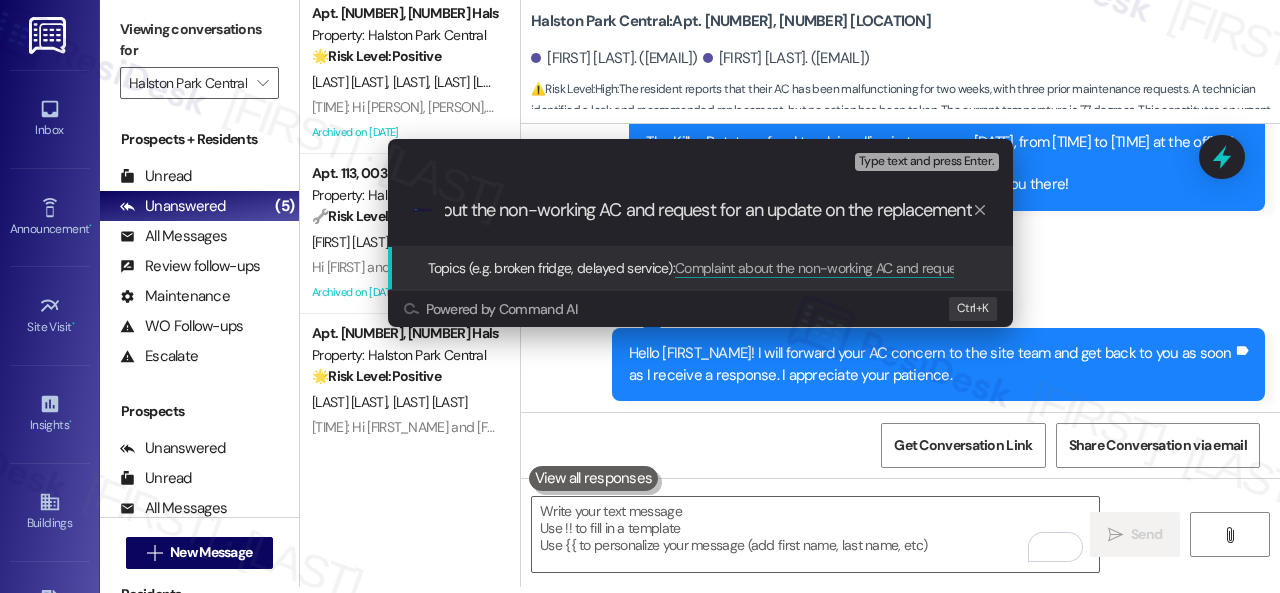 type on "Complaint about the non-working AC and request for an update on the replacement." 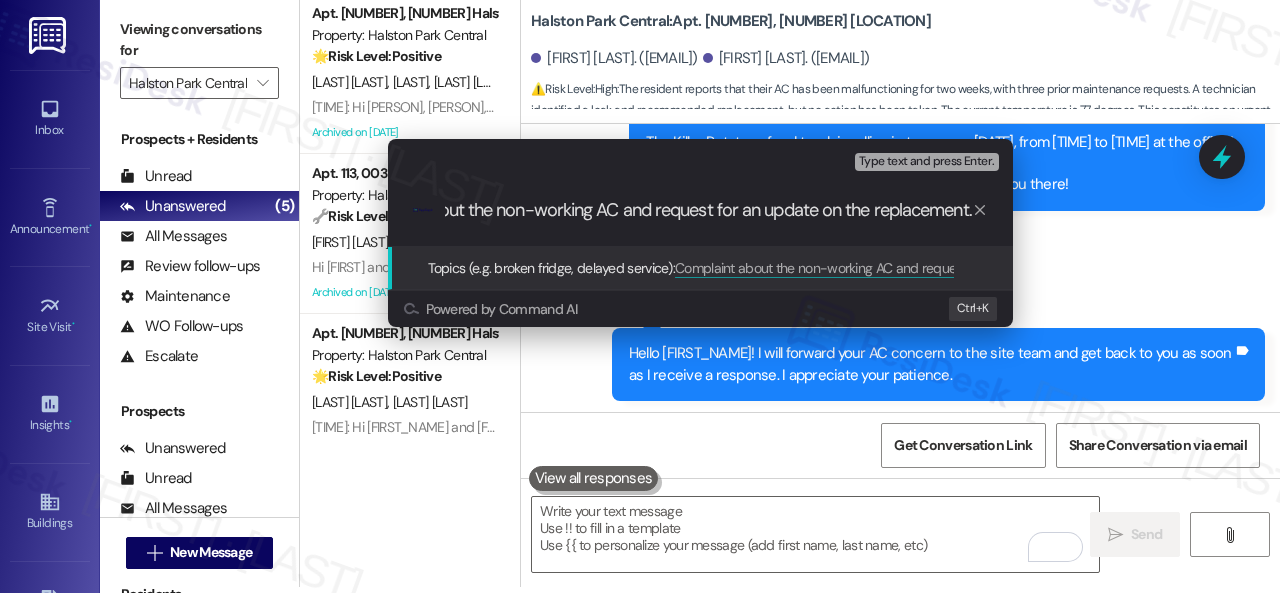 scroll, scrollTop: 0, scrollLeft: 114, axis: horizontal 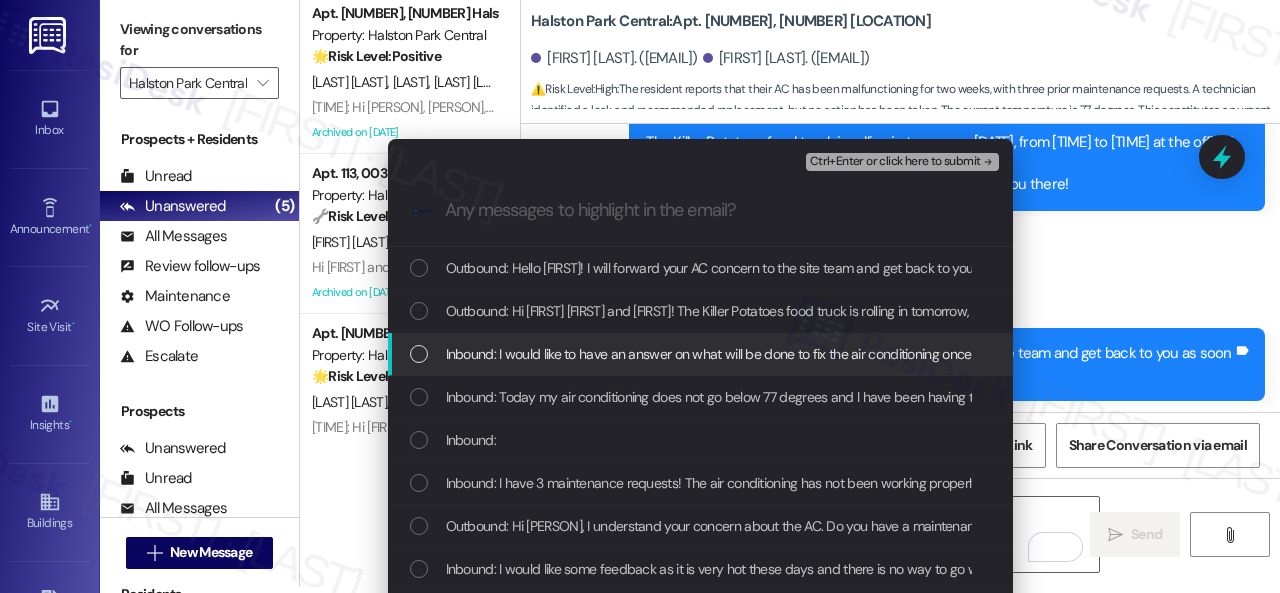 click on "Inbound: I would like to have an answer on what will be done to fix the air conditioning once and for all, or replace it!" at bounding box center [778, 354] 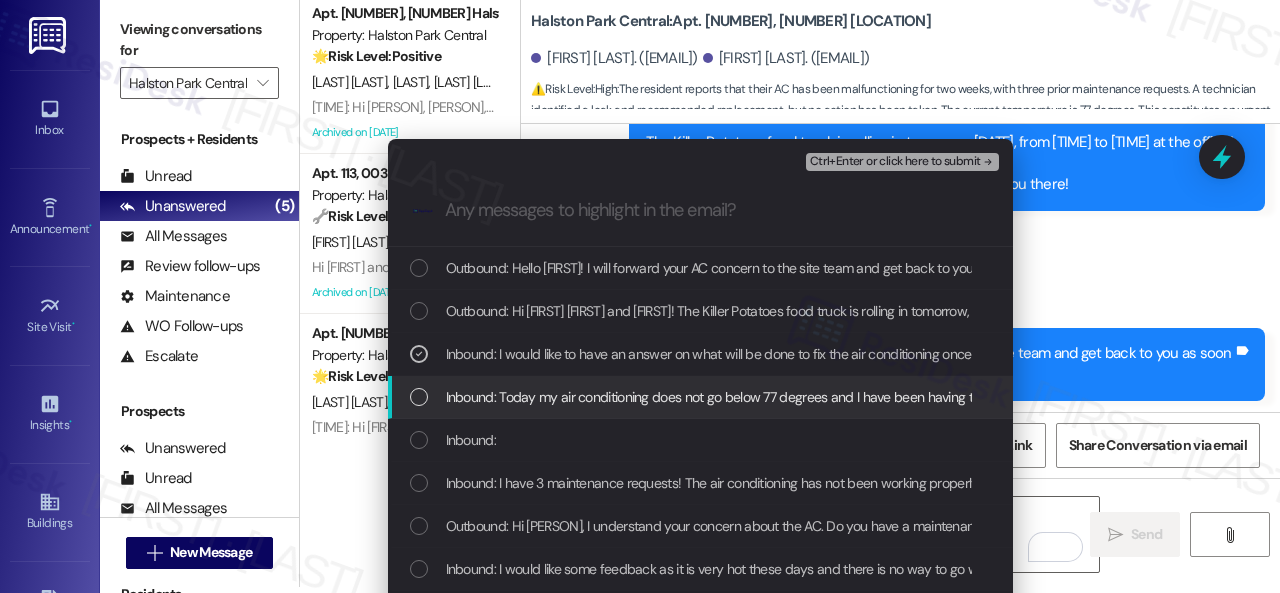 click on "Inbound: Today my air conditioning does not go below 77 degrees and I have been having the problem for 2 weeks now, returning every week. On the last visit, the technician said that this would be reported to the office so that we can redo the air conditioning replacement, but so far I have not had a response about the replacement." at bounding box center (1413, 397) 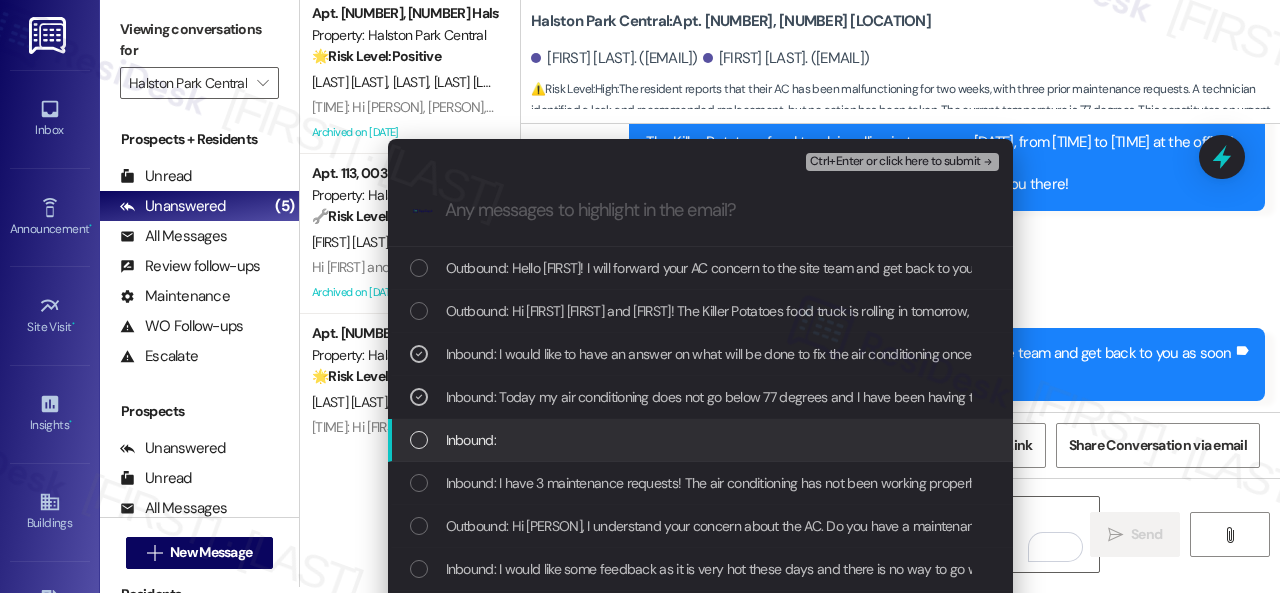 click on "Inbound:" at bounding box center [471, 440] 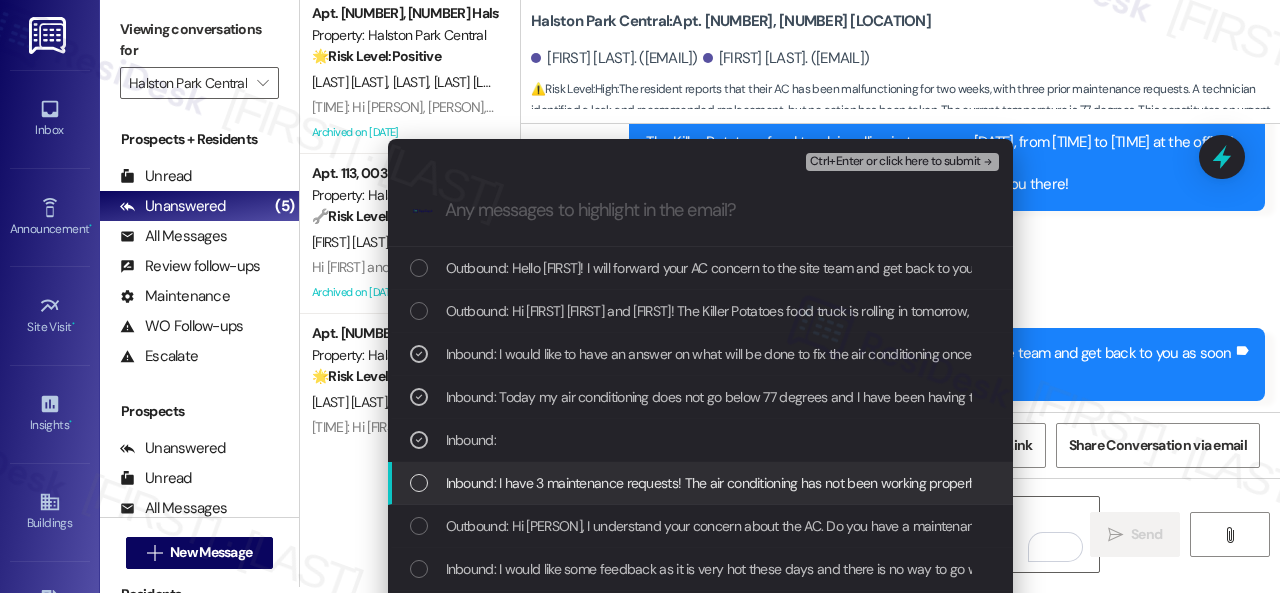 click on "Inbound: I have 3 maintenance requests! The air conditioning has not been working properly for 2 weeks now. I have already opened 3 requests for repairs. The second time I requested it, the technician came and informed me that there was a leak in the air conditioning and that the problem would be “previously” requested but that it would return if they did not install a new air conditioning unit." at bounding box center [1591, 483] 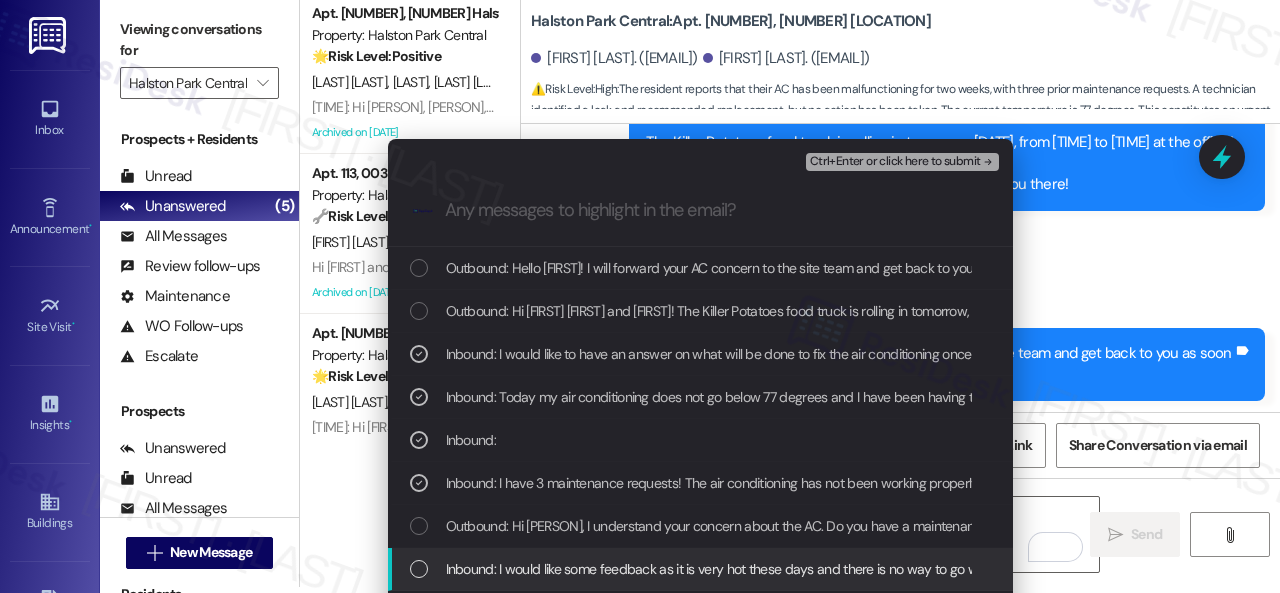 click on "Inbound: I would like some feedback as it is very hot these days and there is no way to go without the air conditioning working properly." at bounding box center [836, 569] 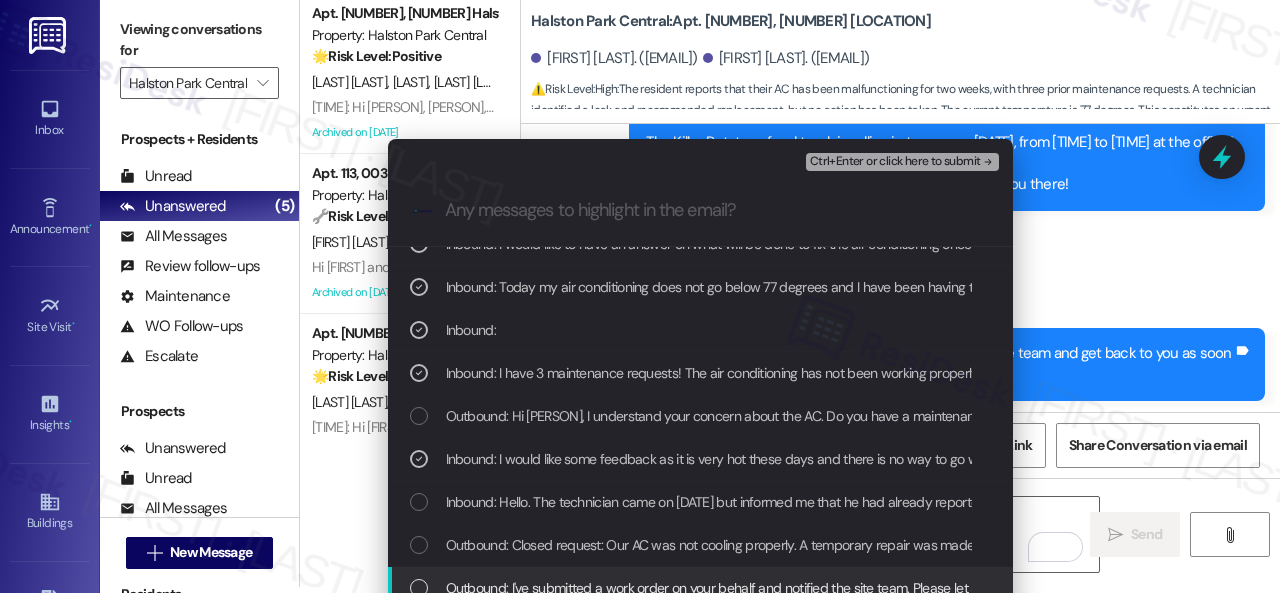 scroll, scrollTop: 200, scrollLeft: 0, axis: vertical 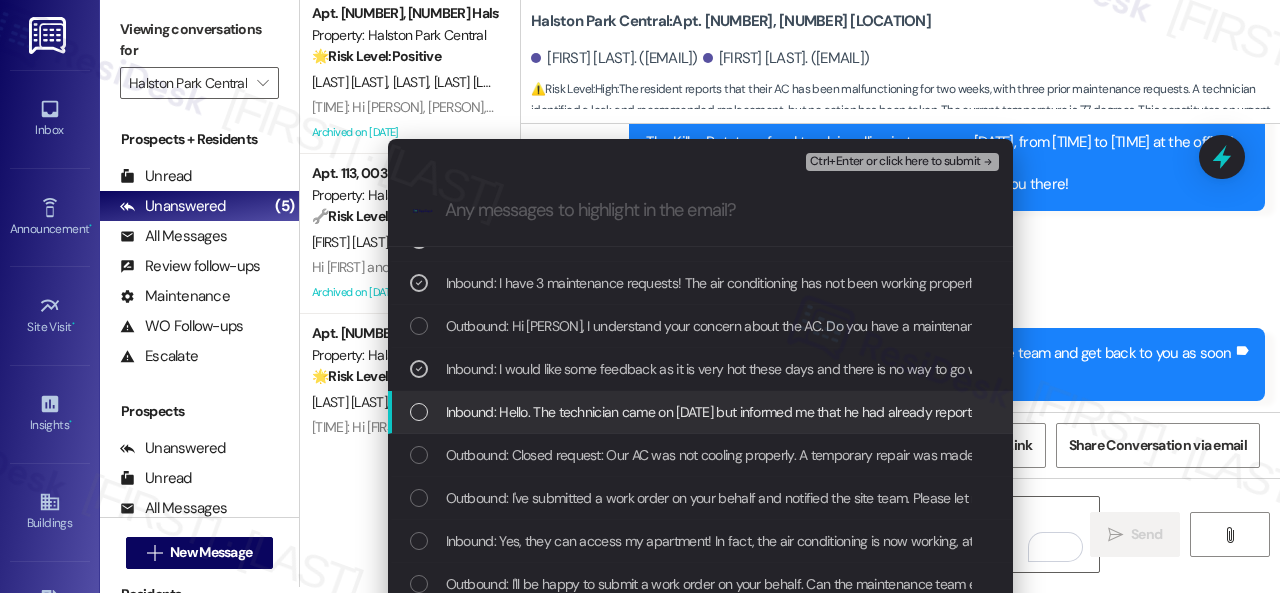 click on "Inbound: Hello.
The technician came on [DATE] but informed me that he had already reported to the supervisor and the office for a complete air conditioning replacement. I would like to know if it has actually been done and if there is any estimate of when it will be completely replaced. As I said before, the air conditioning is not working properly and I was informed that only with a complete replacement will it work again." at bounding box center (1662, 412) 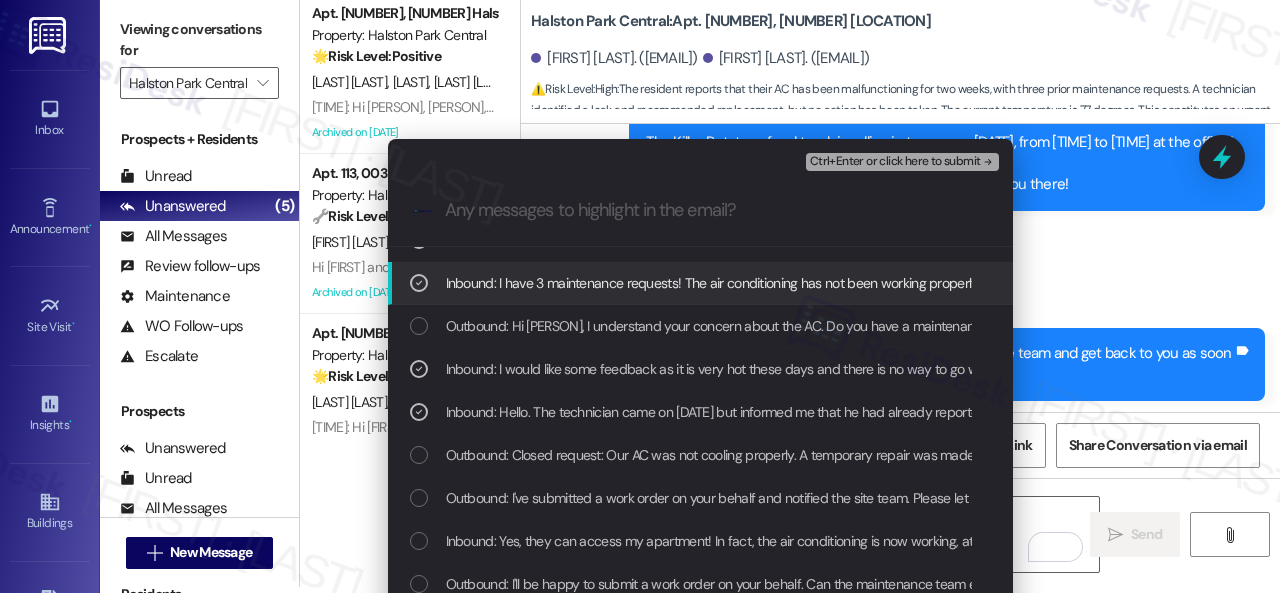 click on "Ctrl+Enter or click here to submit" at bounding box center [895, 162] 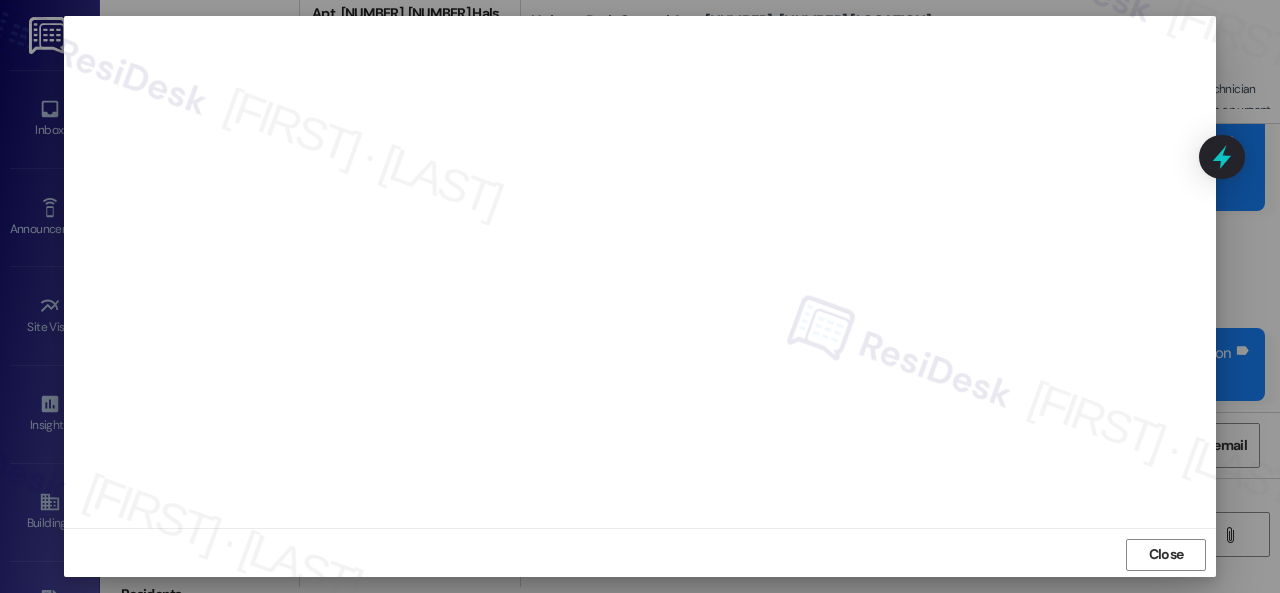 scroll, scrollTop: 25, scrollLeft: 0, axis: vertical 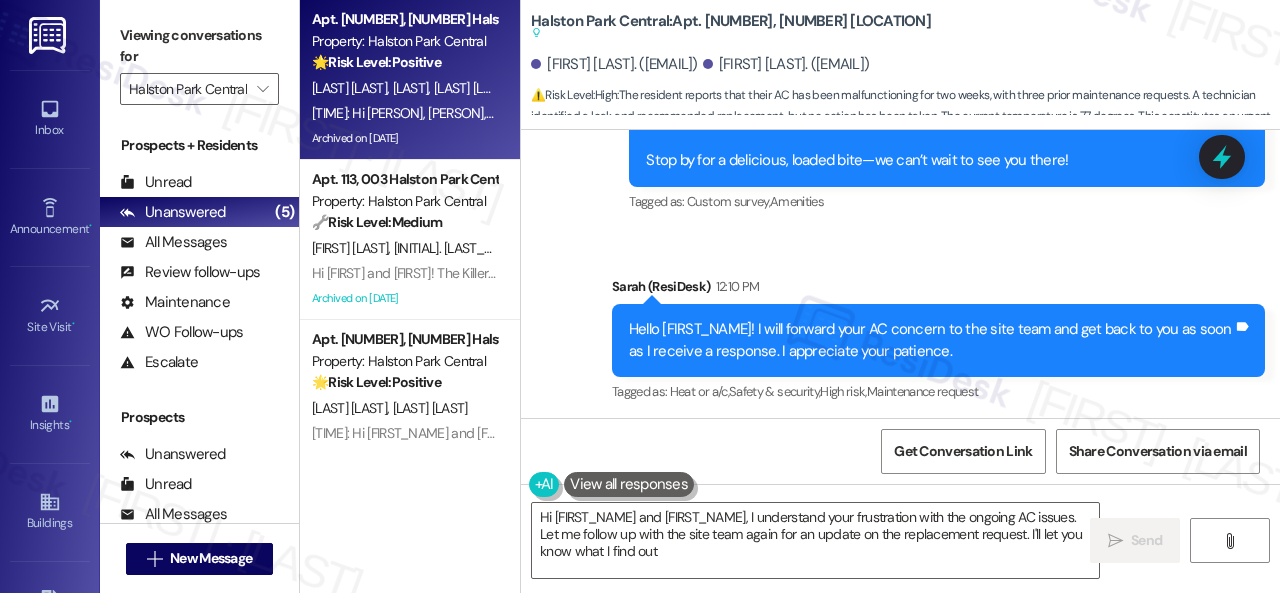 type on "Hi [FIRST] [FIRST] and [FIRST], I understand your frustration with the ongoing AC issues. Let me follow up with the site team again for an update on the replacement request. I'll let you know what I find out!" 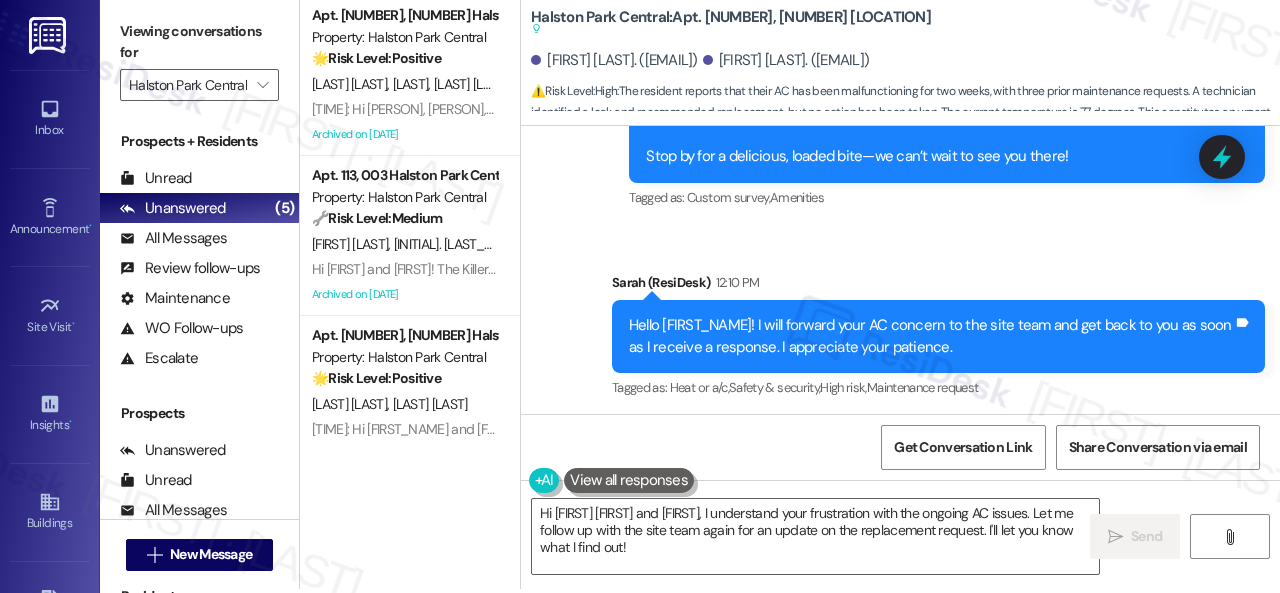 scroll, scrollTop: 6, scrollLeft: 0, axis: vertical 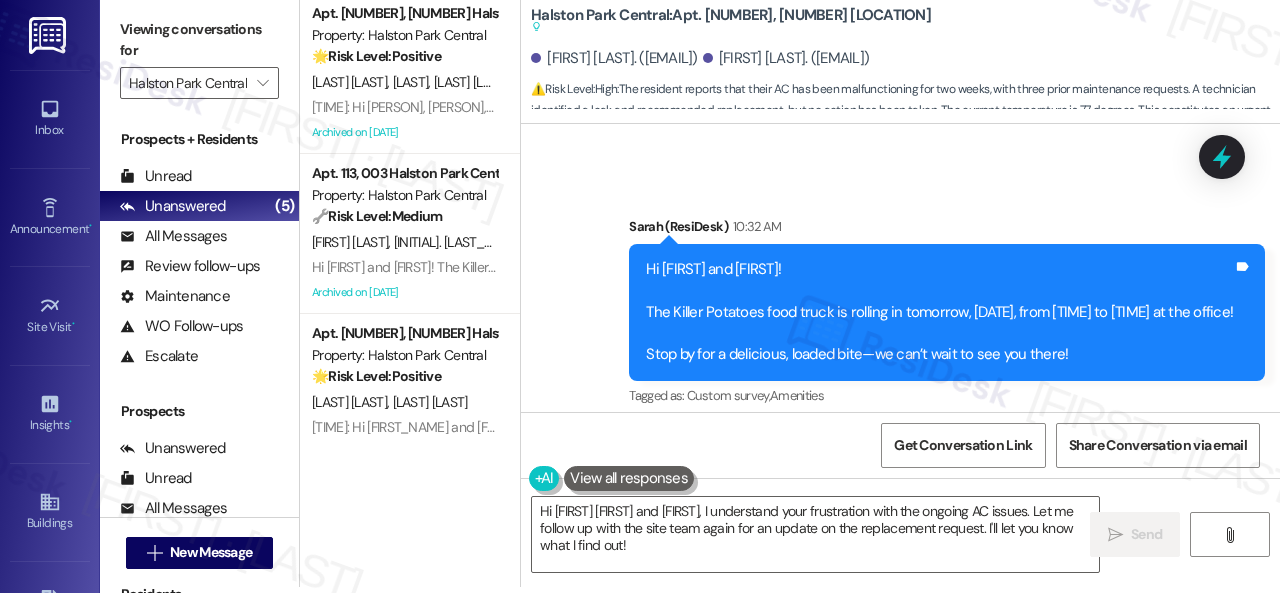 click on "[LAST]" at bounding box center [413, 82] 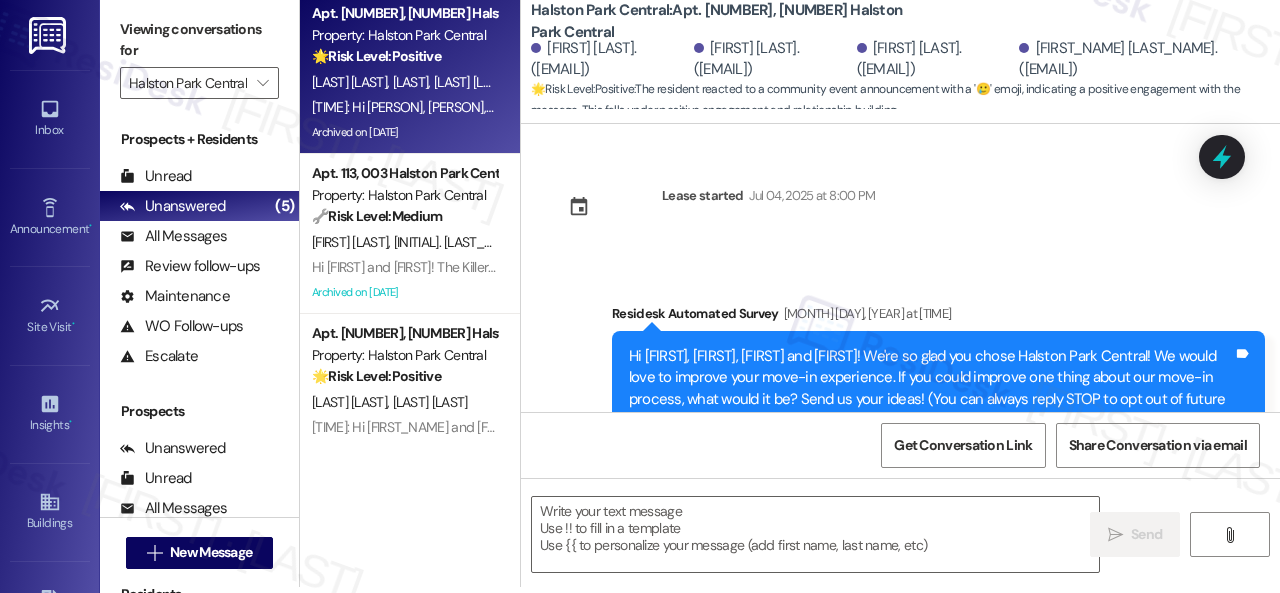scroll, scrollTop: 0, scrollLeft: 0, axis: both 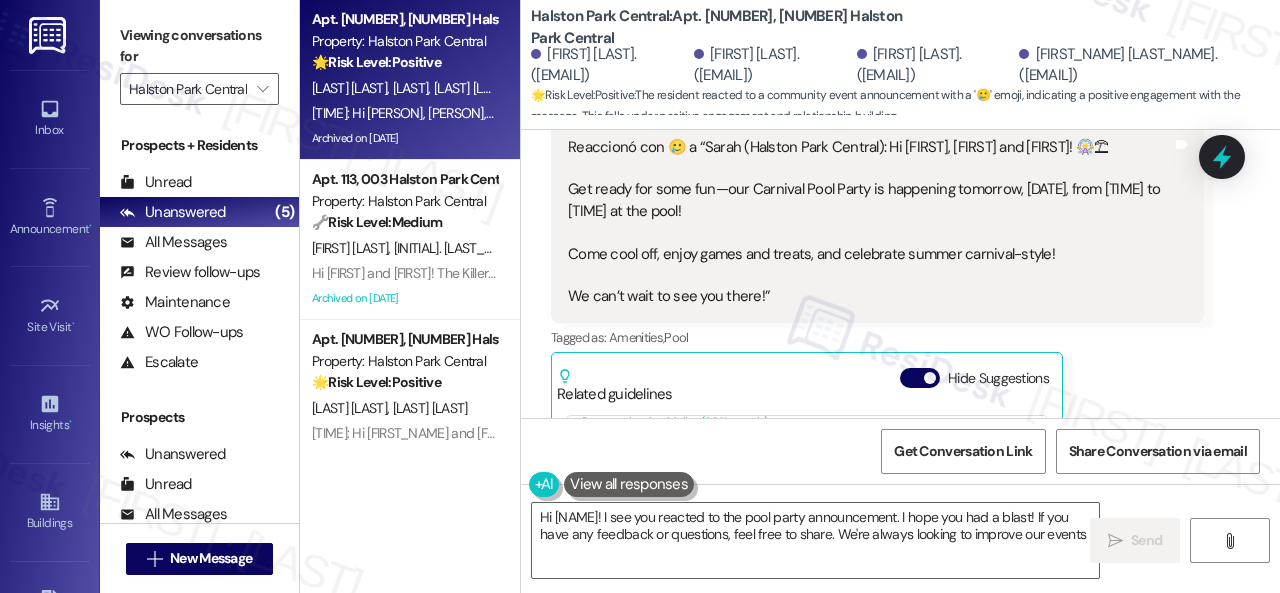 type on "Hi [FIRST_NAME]! I see you reacted to the pool party announcement. I hope you had a blast! If you have any feedback or questions, feel free to share. We're always looking to improve our events!" 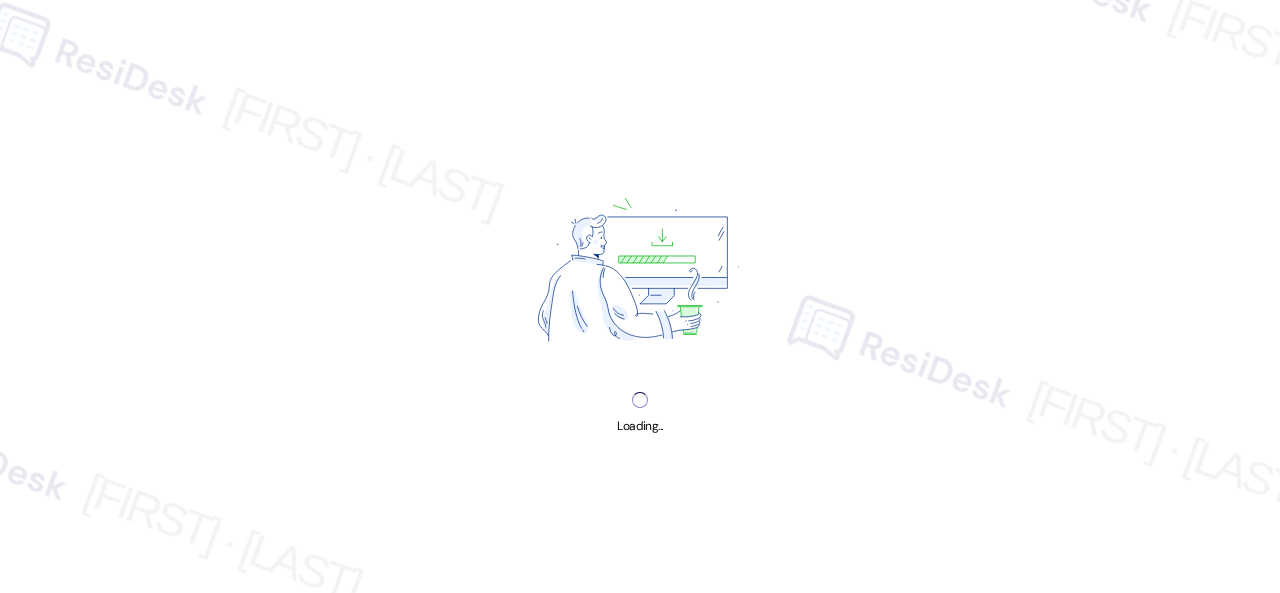 scroll, scrollTop: 0, scrollLeft: 0, axis: both 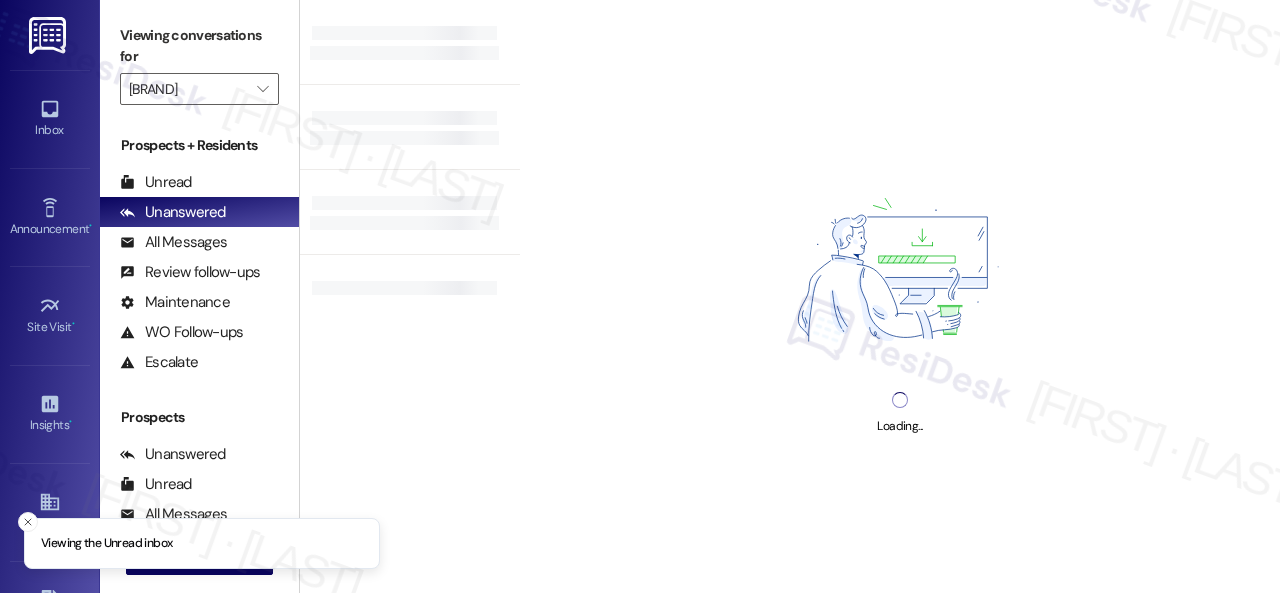 type on "[BRAND]" 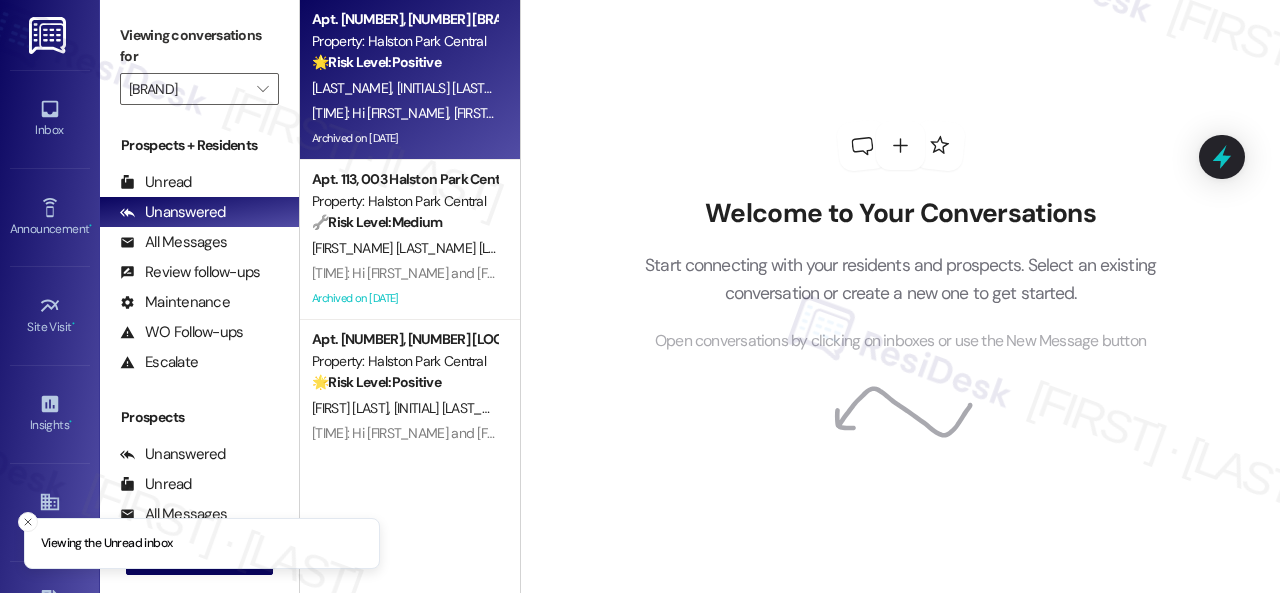 click on "[INITIAL]. [LAST] [LAST] [LAST] [LAST]" at bounding box center [404, 88] 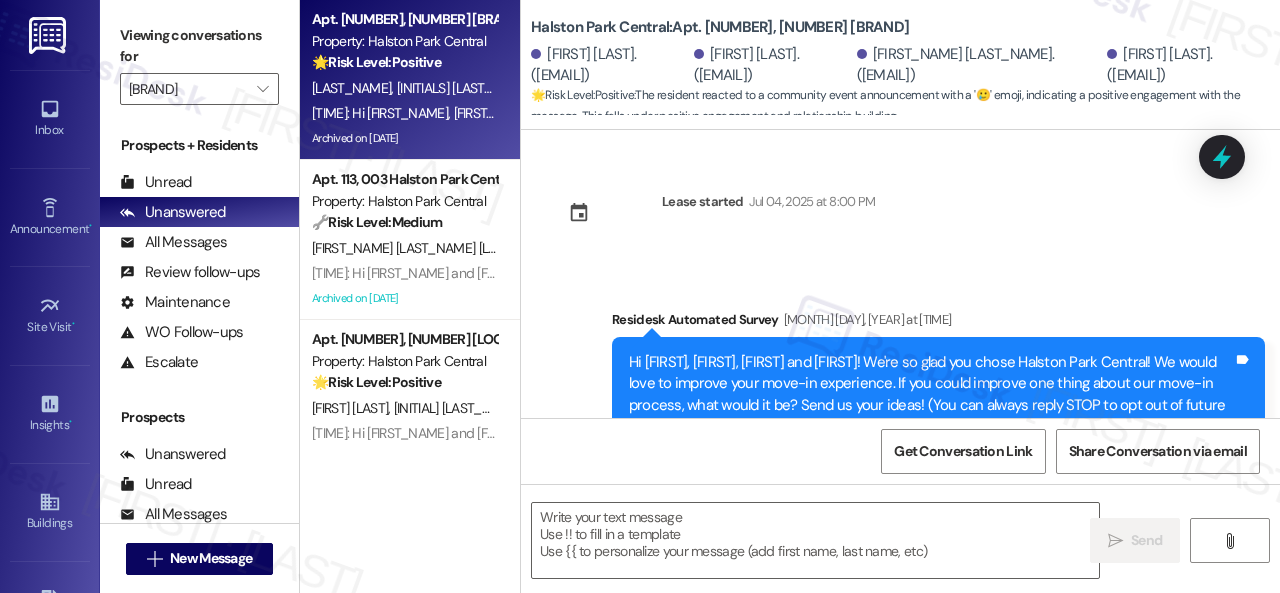 type on "Fetching suggested responses. Please feel free to read through the conversation in the meantime." 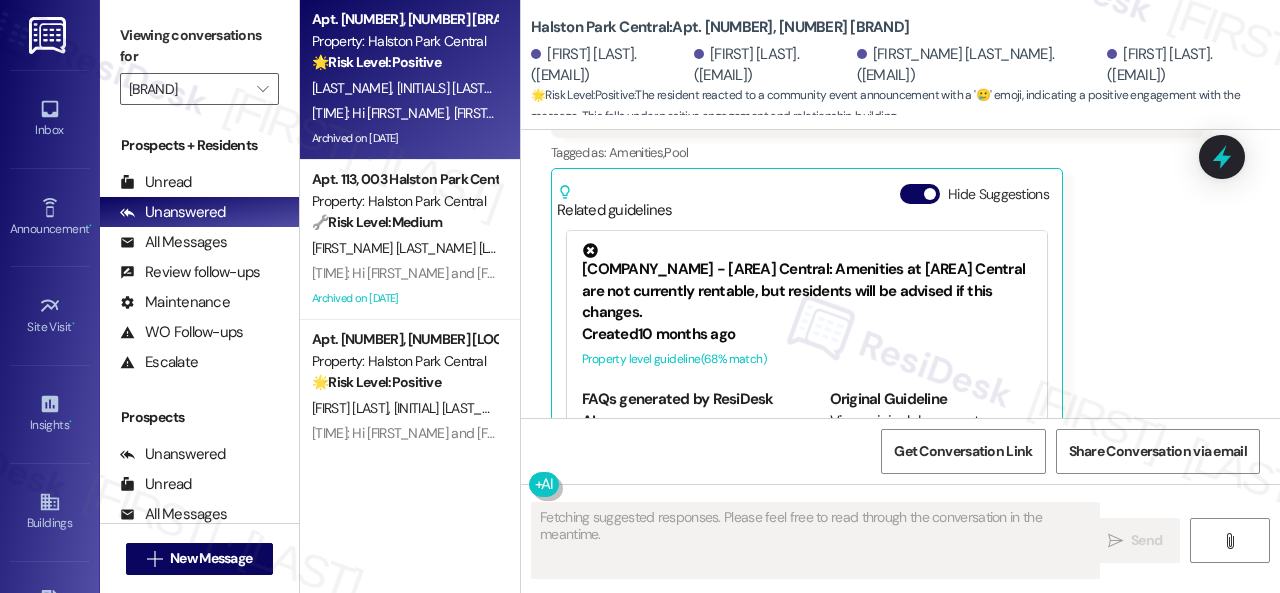 scroll, scrollTop: 2157, scrollLeft: 0, axis: vertical 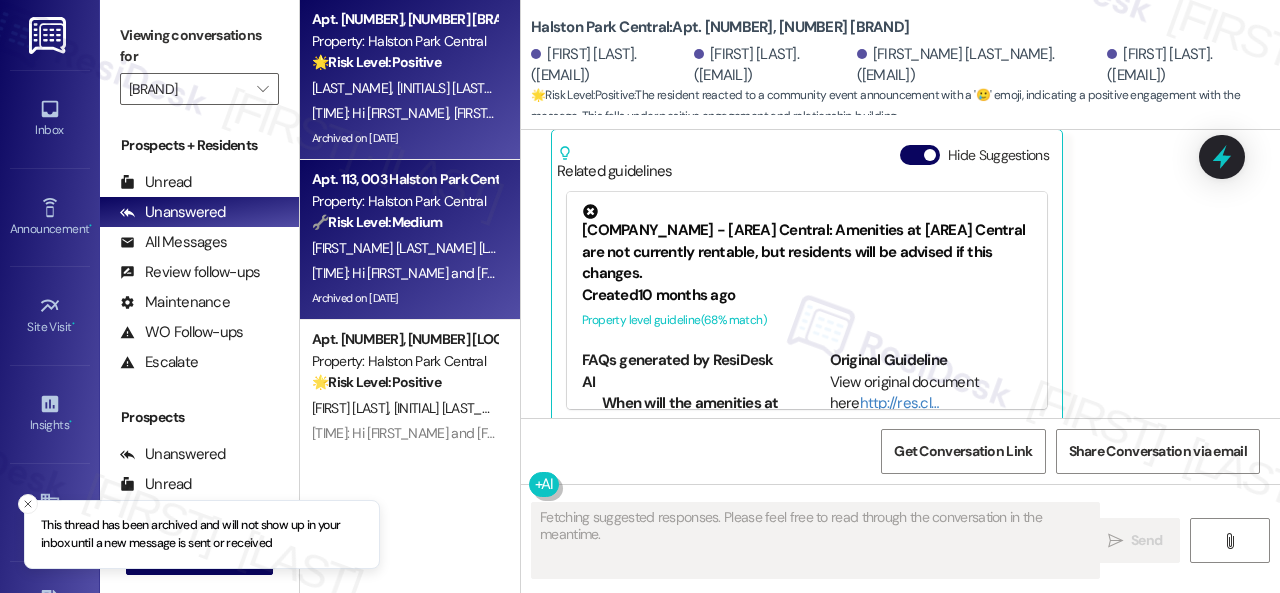 click on "🔧  Risk Level:  Medium The resident is reporting an ongoing issue with the valet trash service not collecting boxes, and anticipating a violation of the bag count policy. This is a recurring nuisance and a service failure, but does not pose an immediate threat or indicate a lease violation. It affects quality of life and warrants site team review." at bounding box center (404, 222) 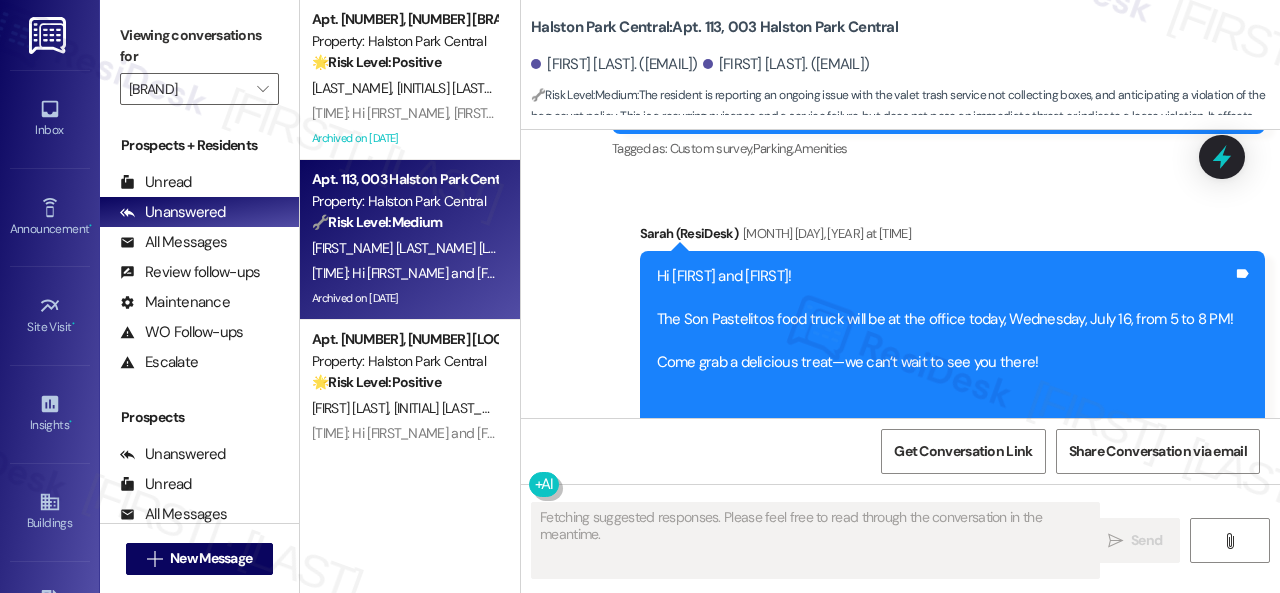 scroll, scrollTop: 16196, scrollLeft: 0, axis: vertical 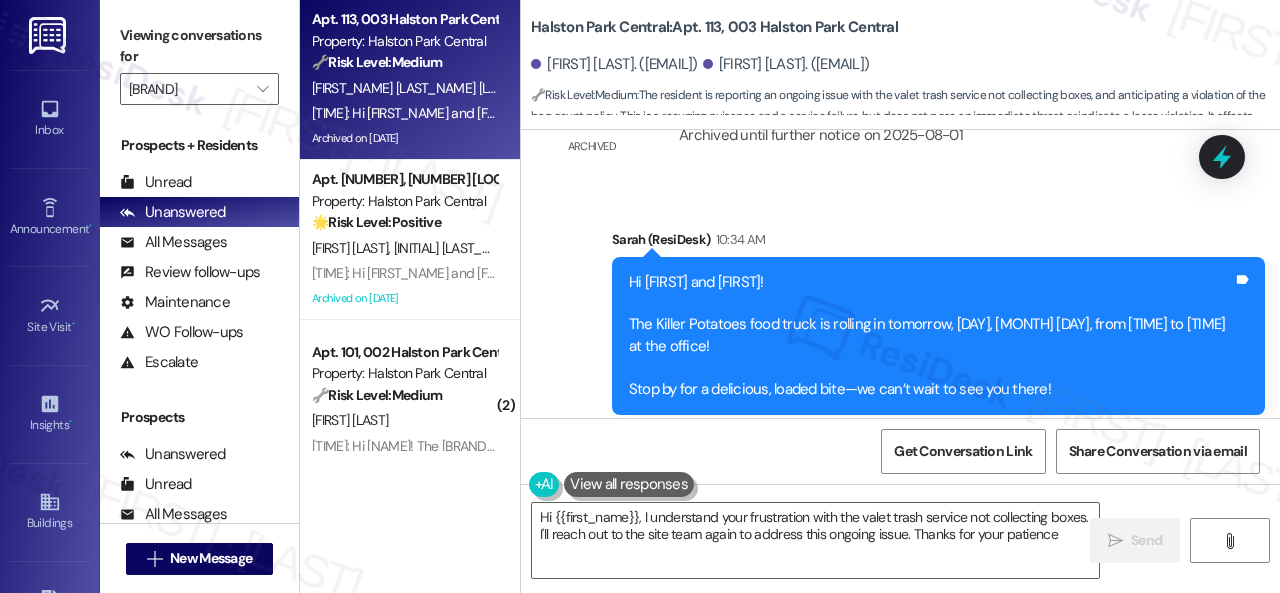 type on "Hi {{first_name}}, I understand your frustration with the valet trash service not collecting boxes. I'll reach out to the site team again to address this ongoing issue. Thanks for your patience!" 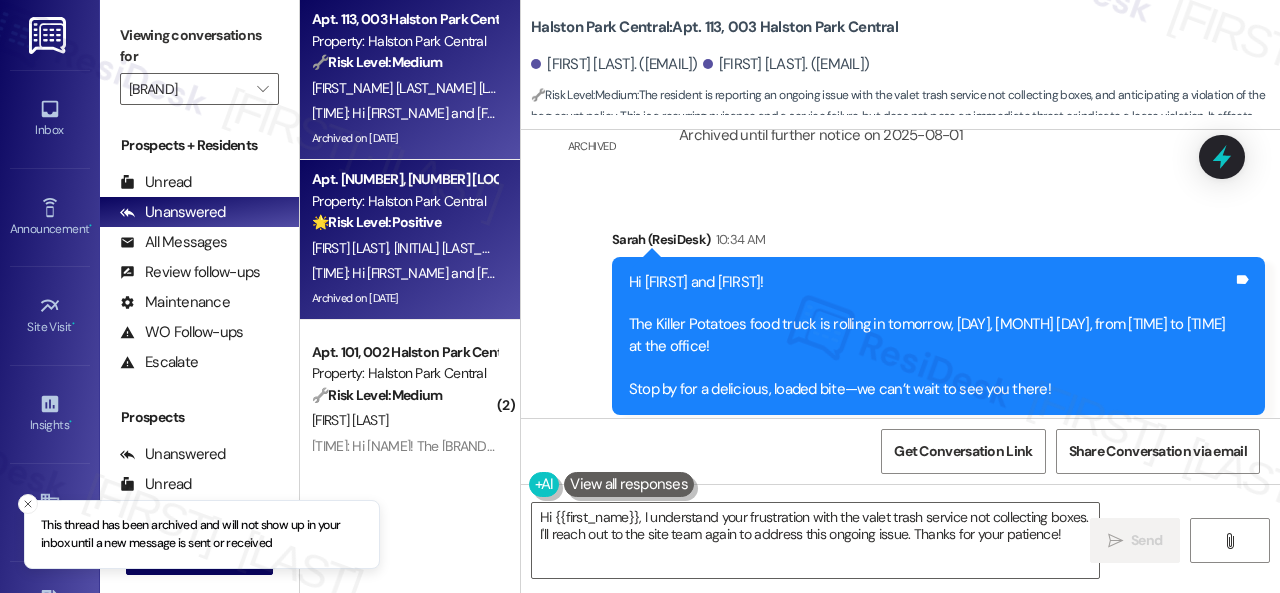 click on "R. Mccloud J. Tidor" at bounding box center (404, 248) 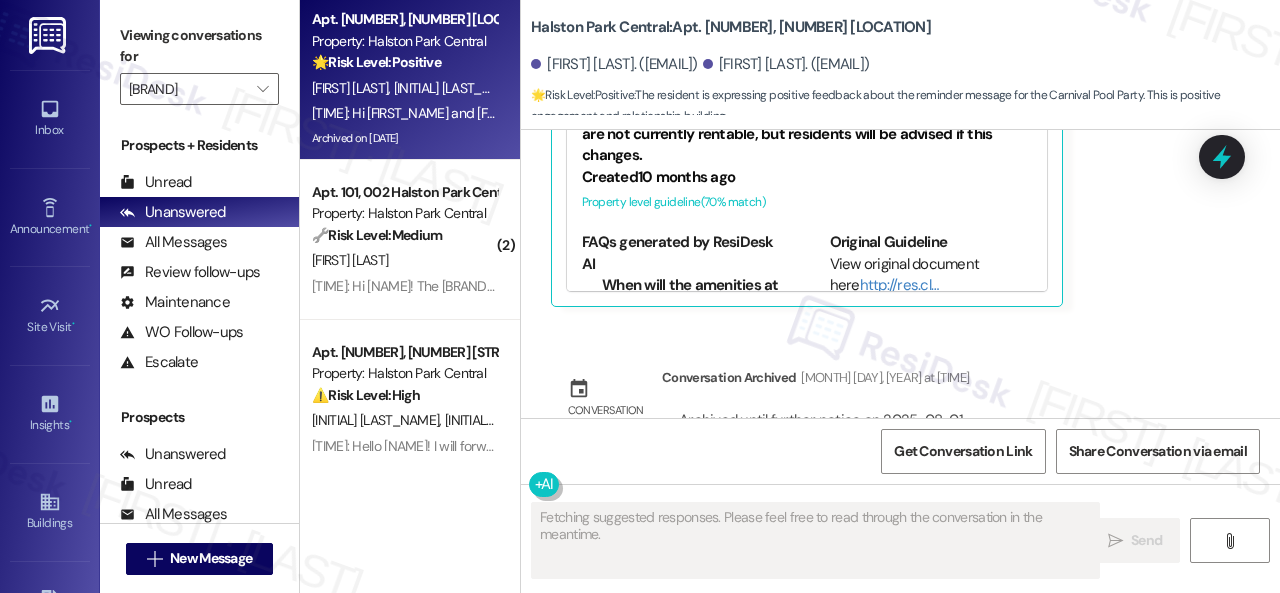 scroll, scrollTop: 12408, scrollLeft: 0, axis: vertical 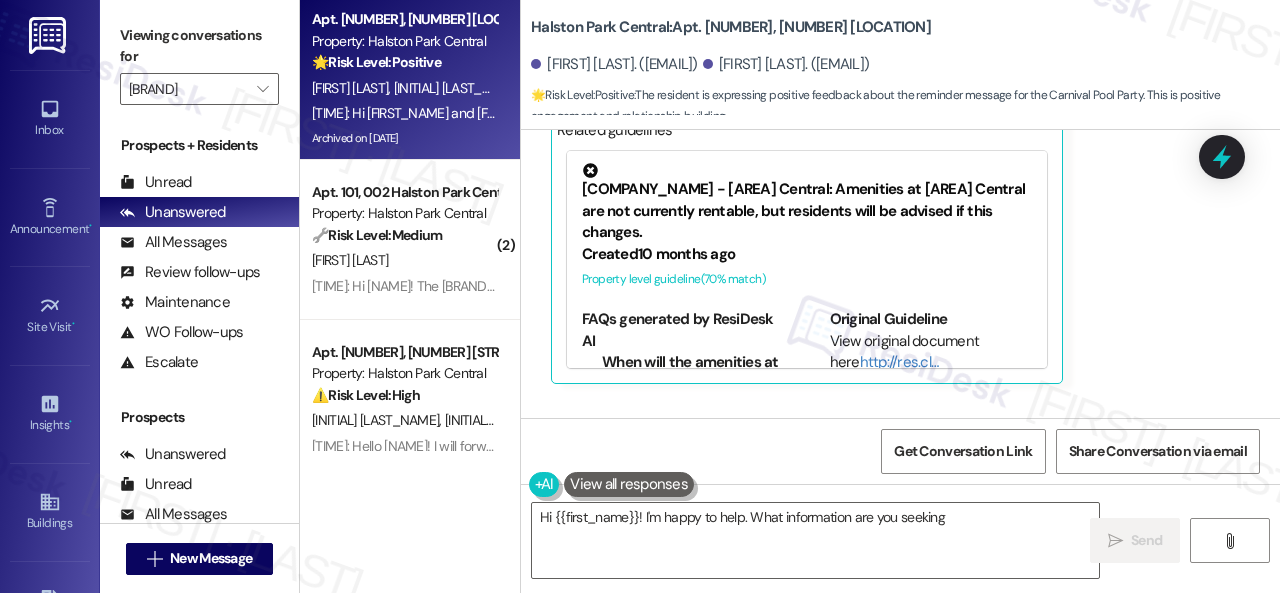 type on "Hi {{first_name}}! I'm happy to help. What information are you seeking?" 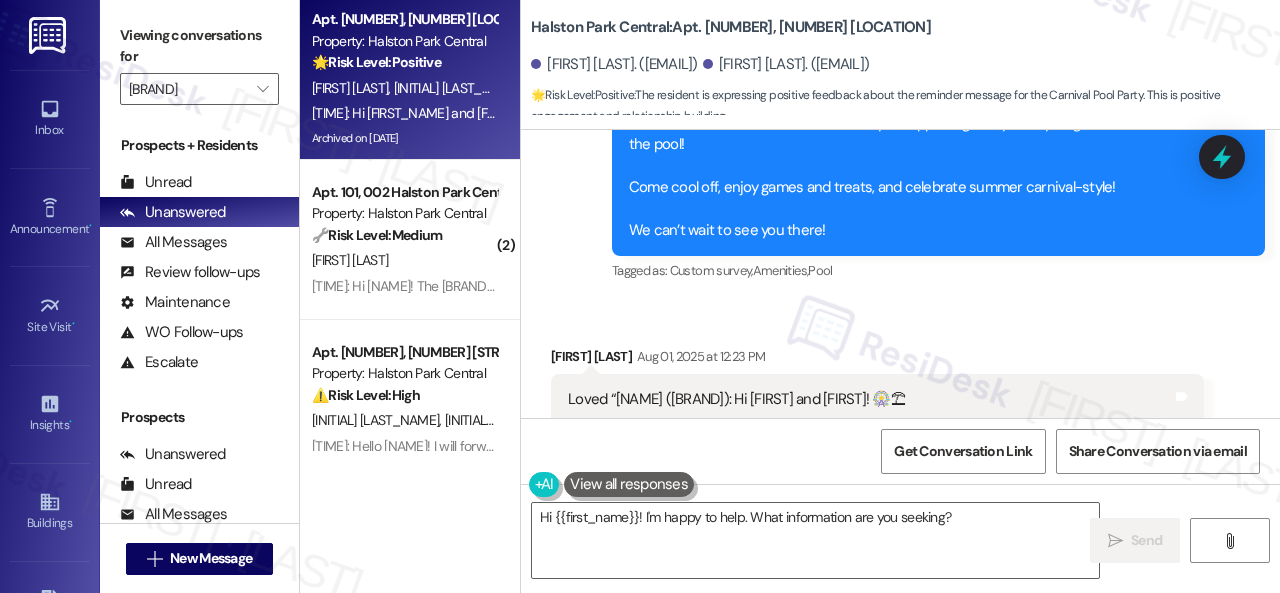 scroll, scrollTop: 11508, scrollLeft: 0, axis: vertical 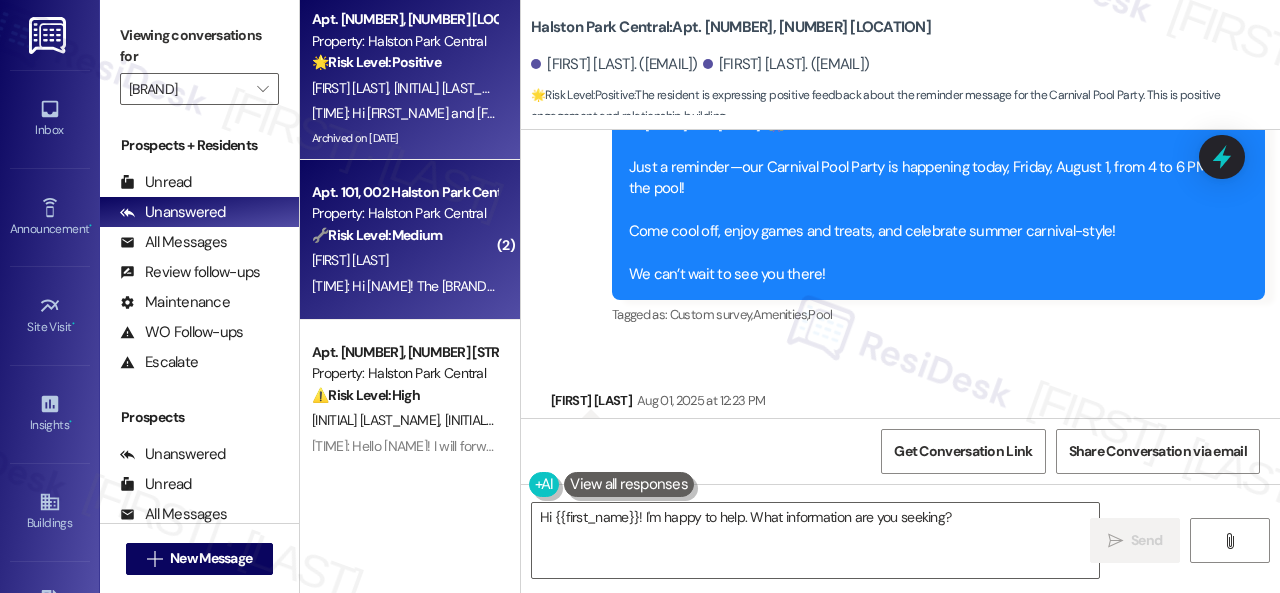 click on "[LAST] [LAST]" at bounding box center [404, 260] 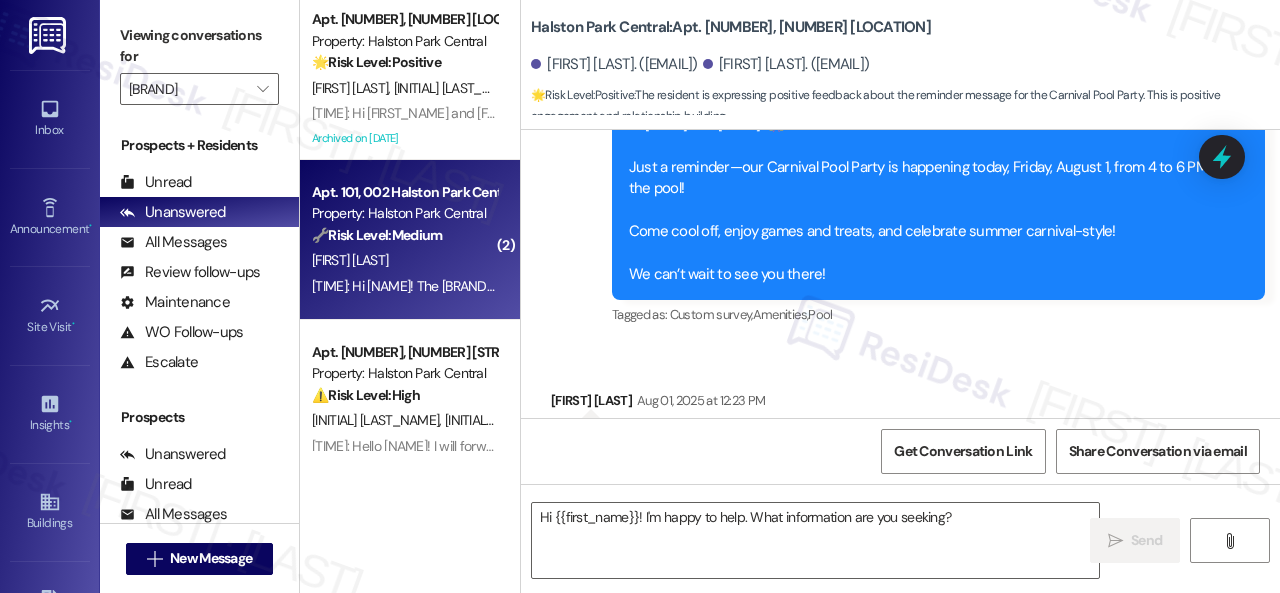 type on "Fetching suggested responses. Please feel free to read through the conversation in the meantime." 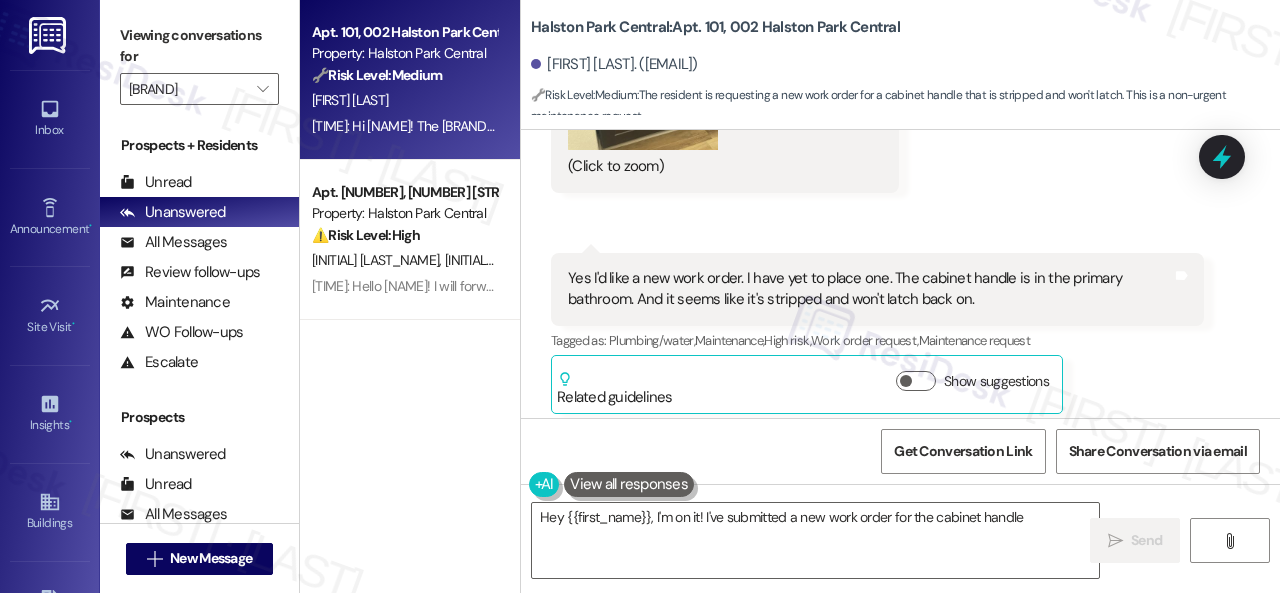 scroll, scrollTop: 2747, scrollLeft: 0, axis: vertical 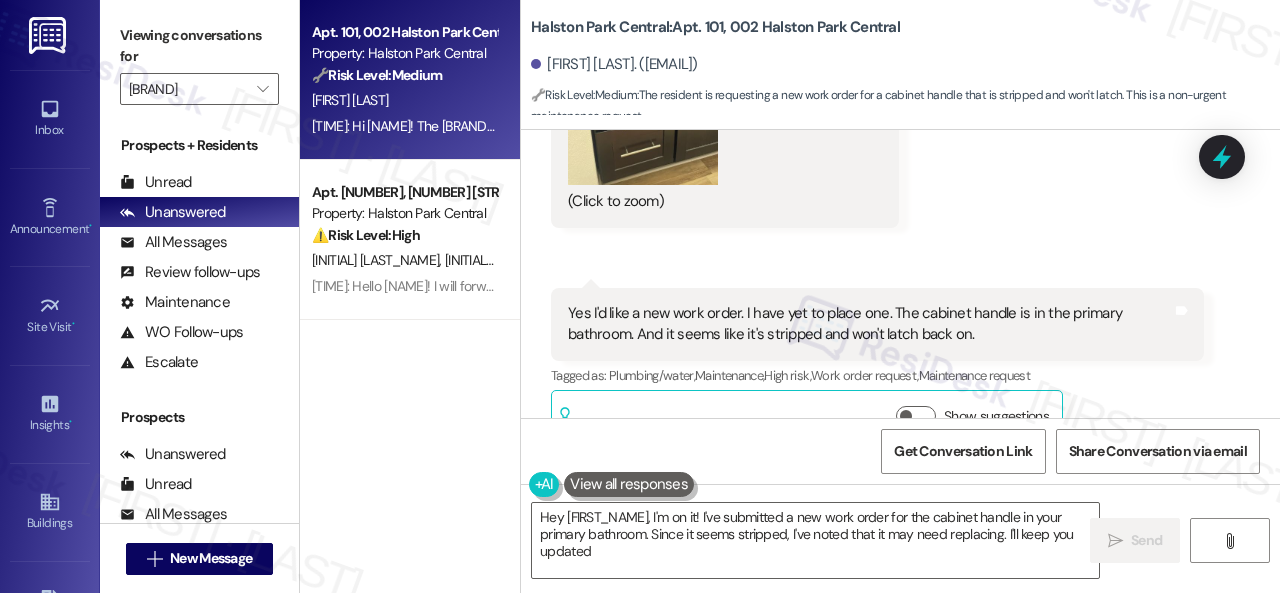 type on "Hey {{first_name}}, I'm on it! I've submitted a new work order for the cabinet handle in your primary bathroom. Since it seems stripped, I've noted that it may need replacing. I'll keep you updated!" 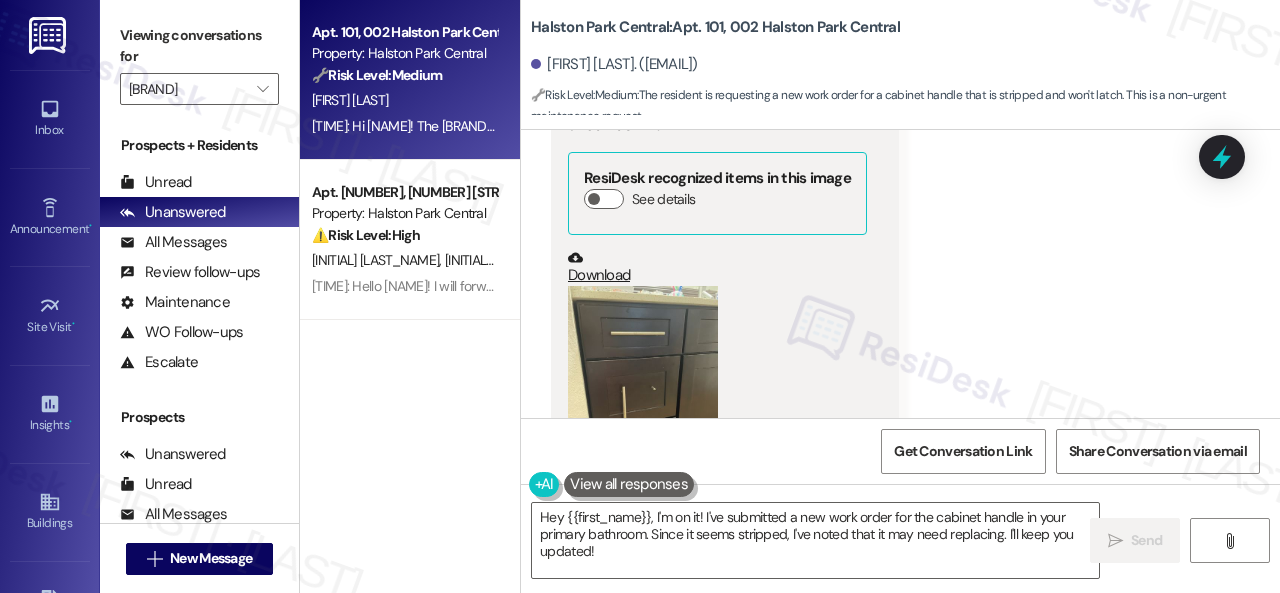 scroll, scrollTop: 2447, scrollLeft: 0, axis: vertical 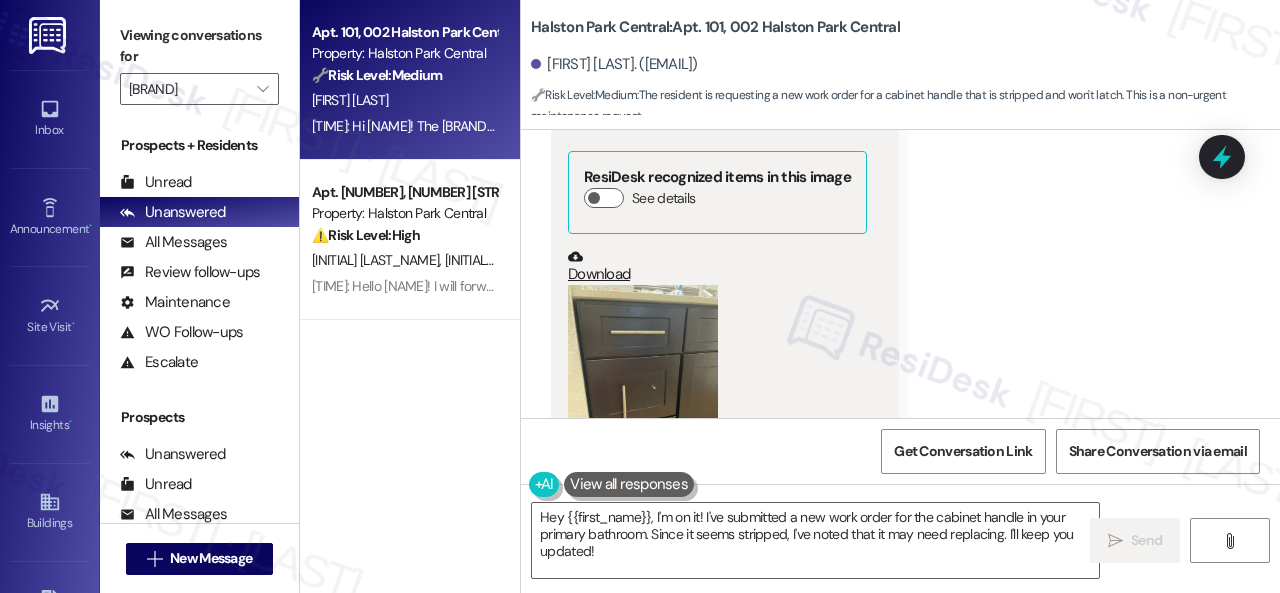 click at bounding box center [643, 385] 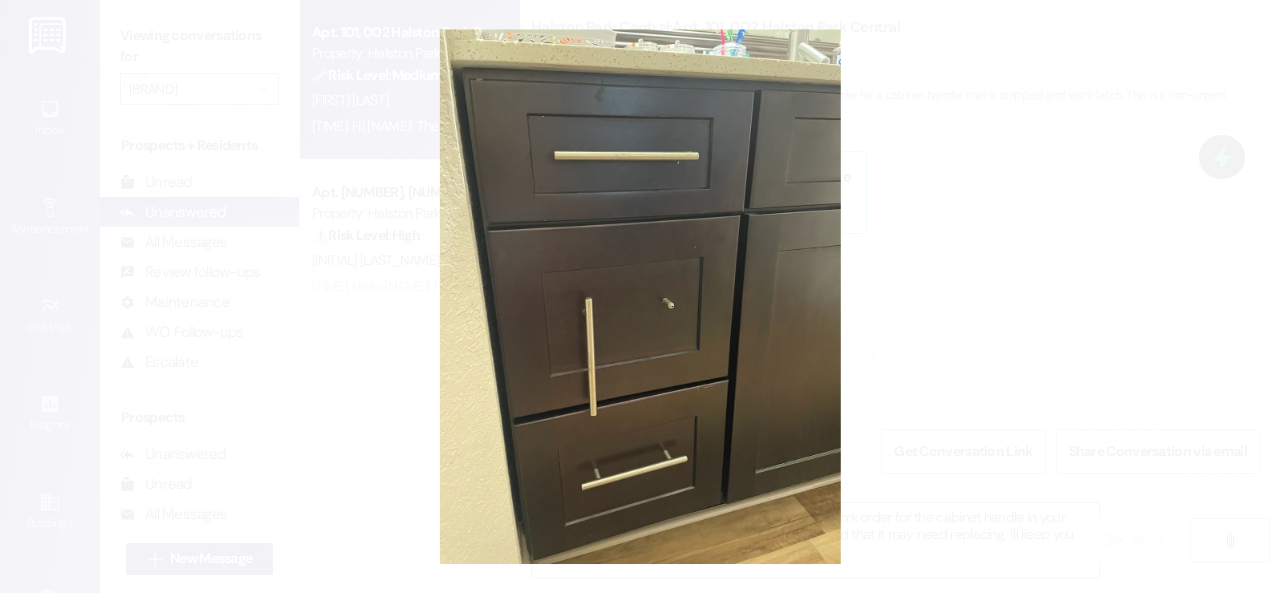 click at bounding box center [640, 296] 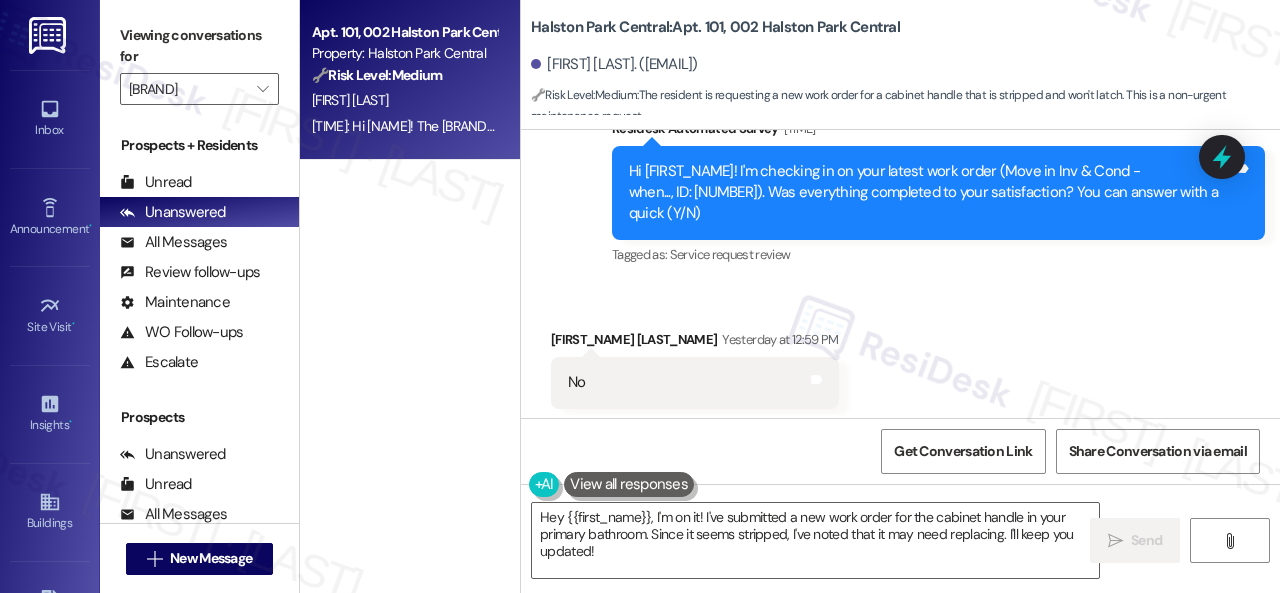 scroll, scrollTop: 1847, scrollLeft: 0, axis: vertical 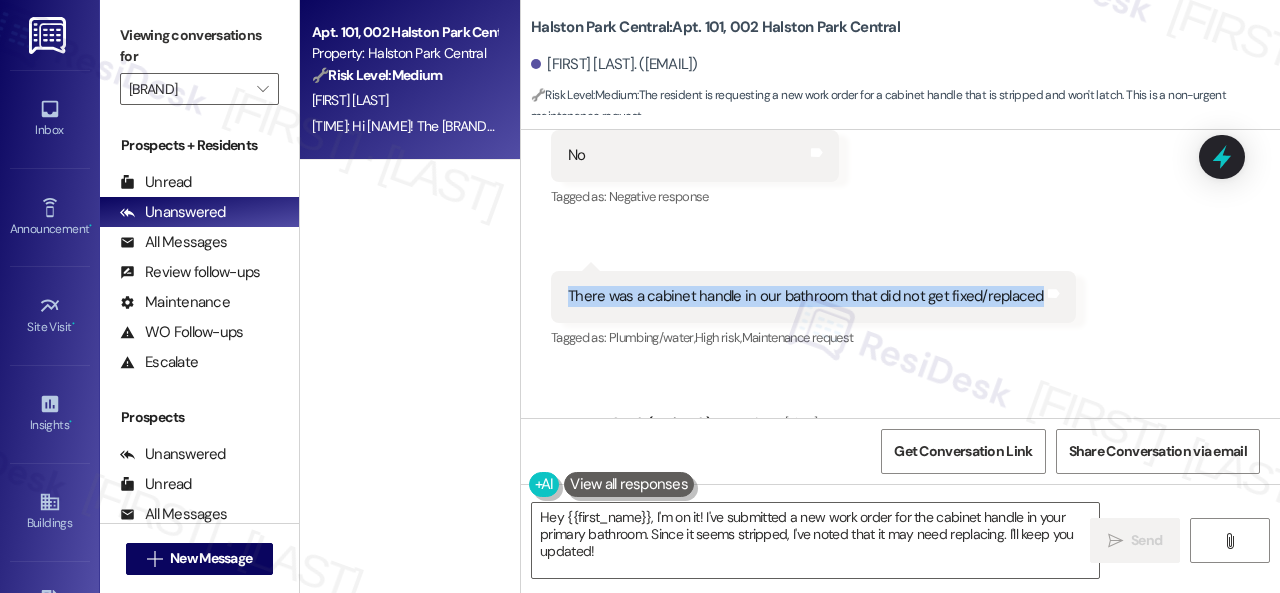 drag, startPoint x: 568, startPoint y: 273, endPoint x: 1031, endPoint y: 275, distance: 463.00433 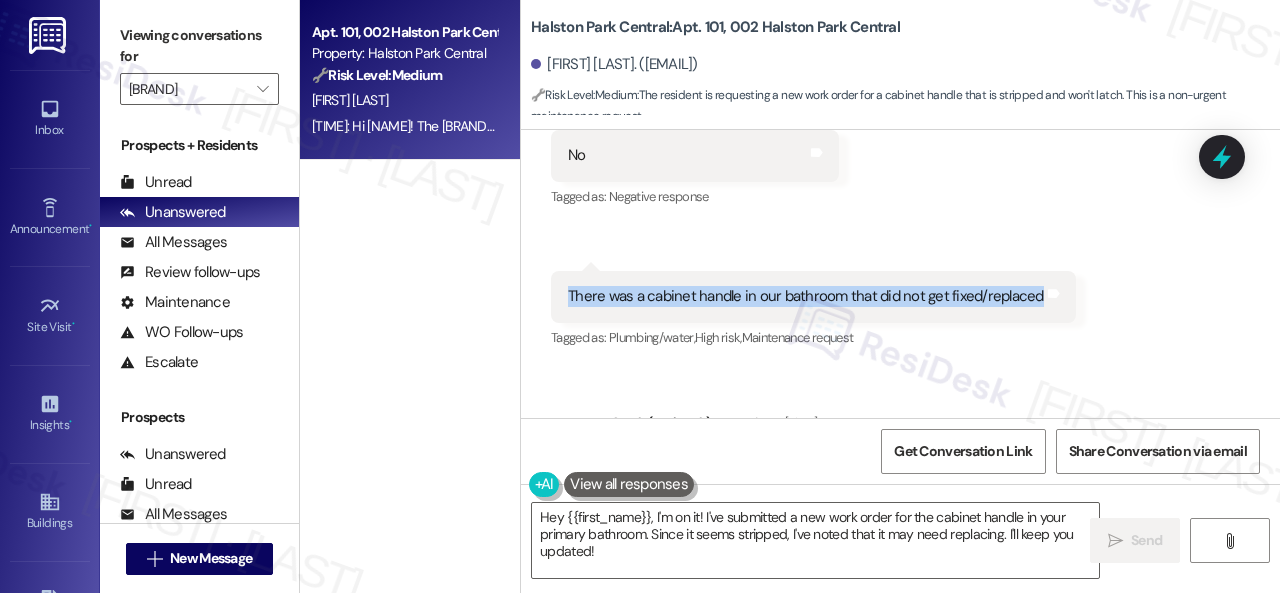 copy on "There was a cabinet handle in our bathroom that did not get fixed/replaced" 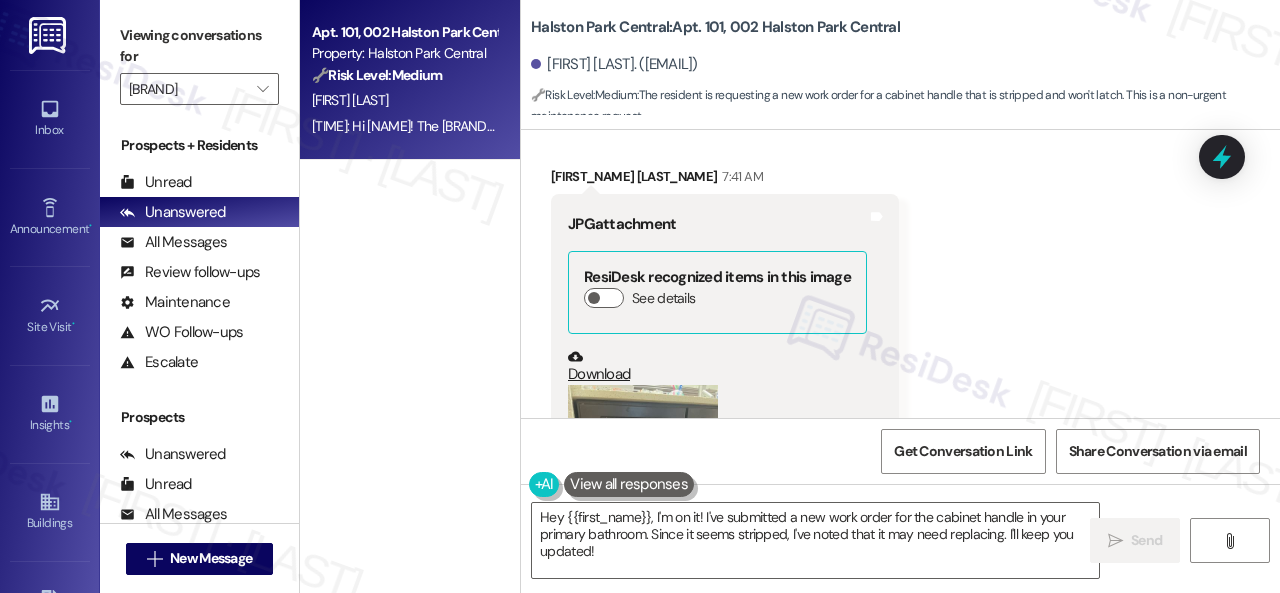 scroll, scrollTop: 2447, scrollLeft: 0, axis: vertical 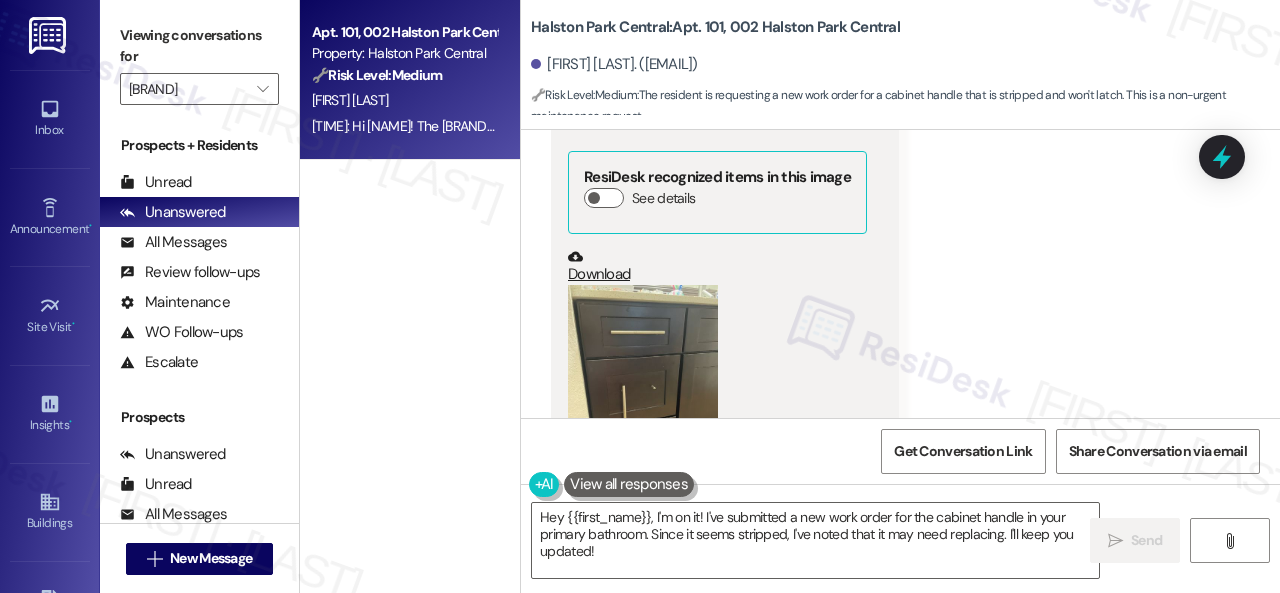 click at bounding box center (643, 385) 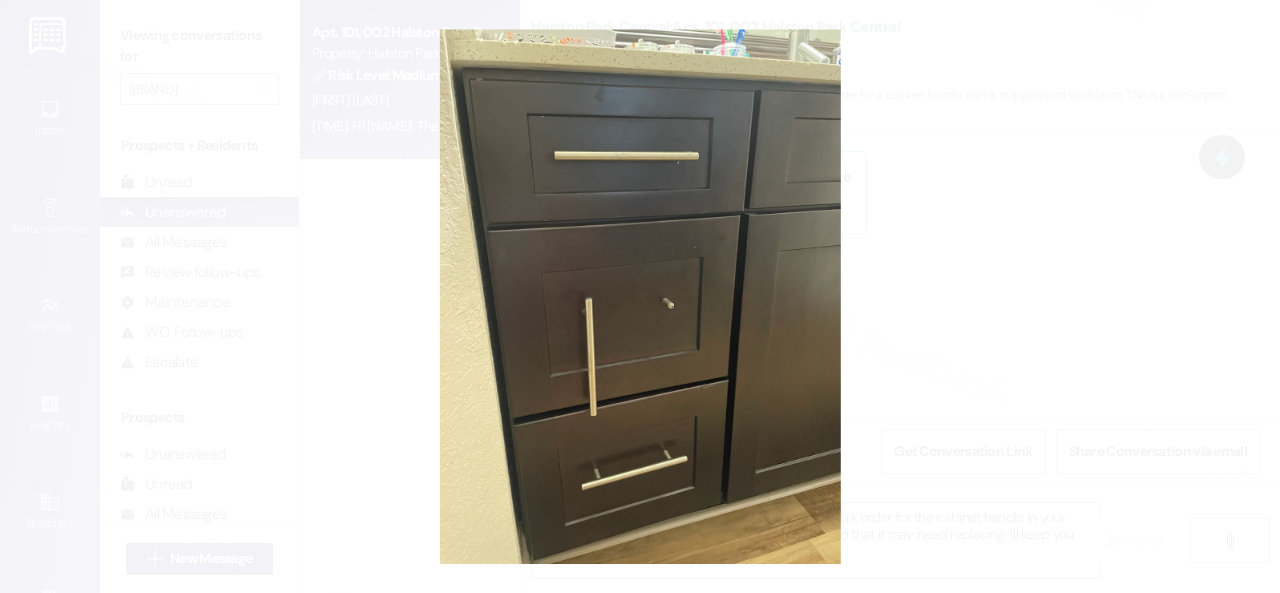 type 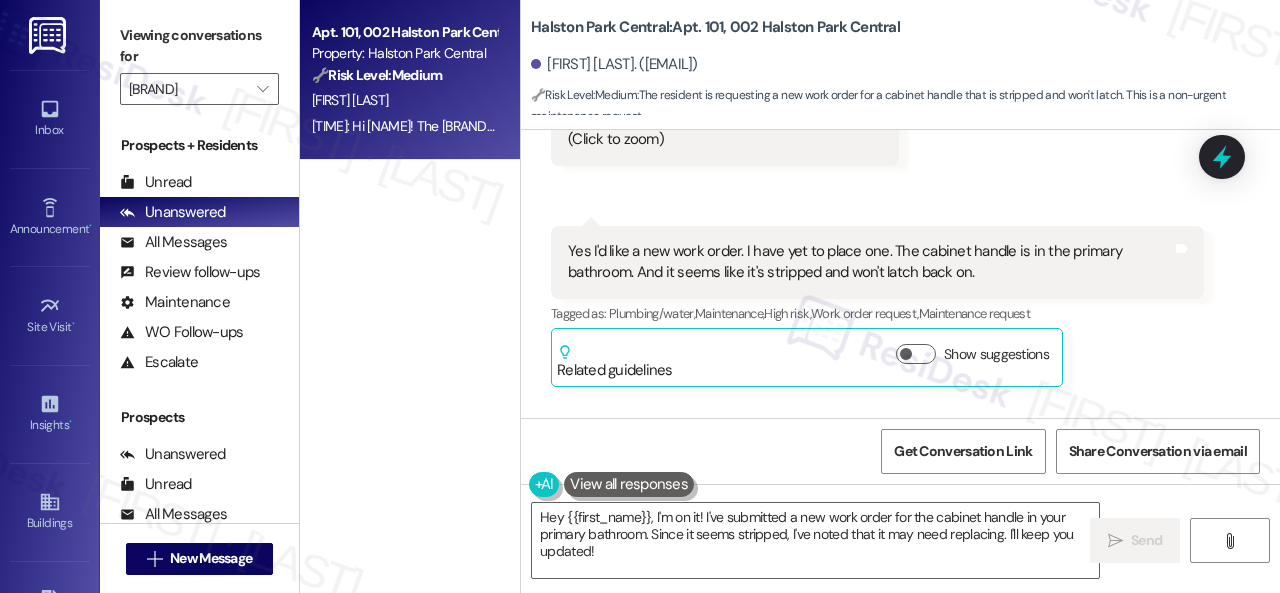 scroll, scrollTop: 2847, scrollLeft: 0, axis: vertical 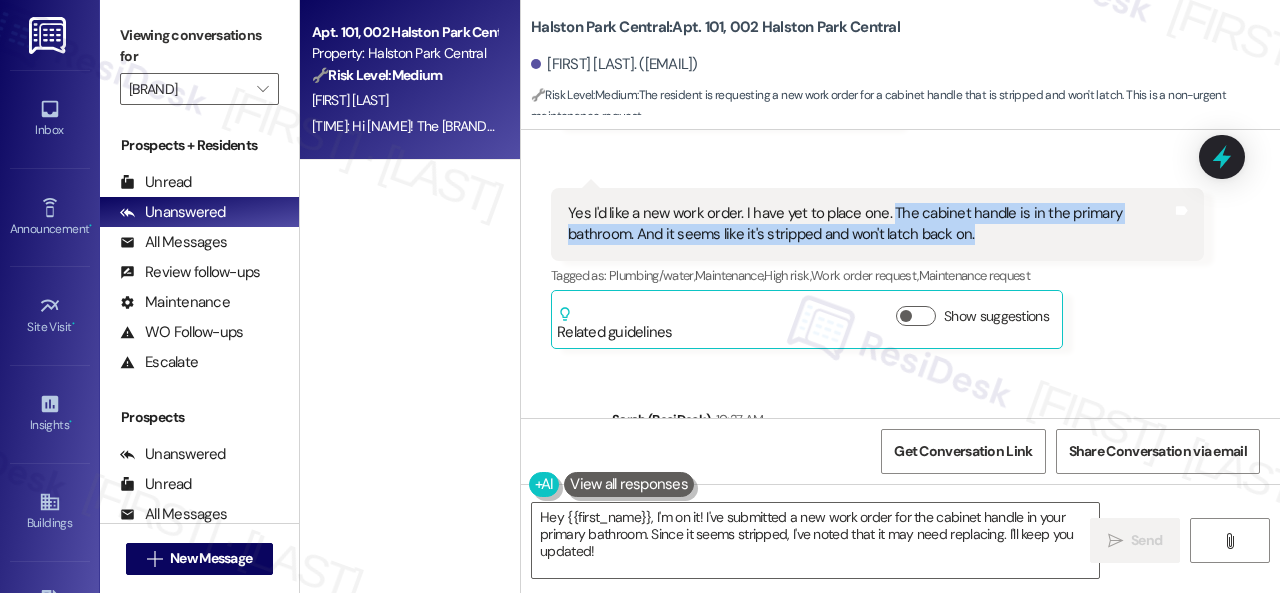 drag, startPoint x: 887, startPoint y: 190, endPoint x: 967, endPoint y: 212, distance: 82.96987 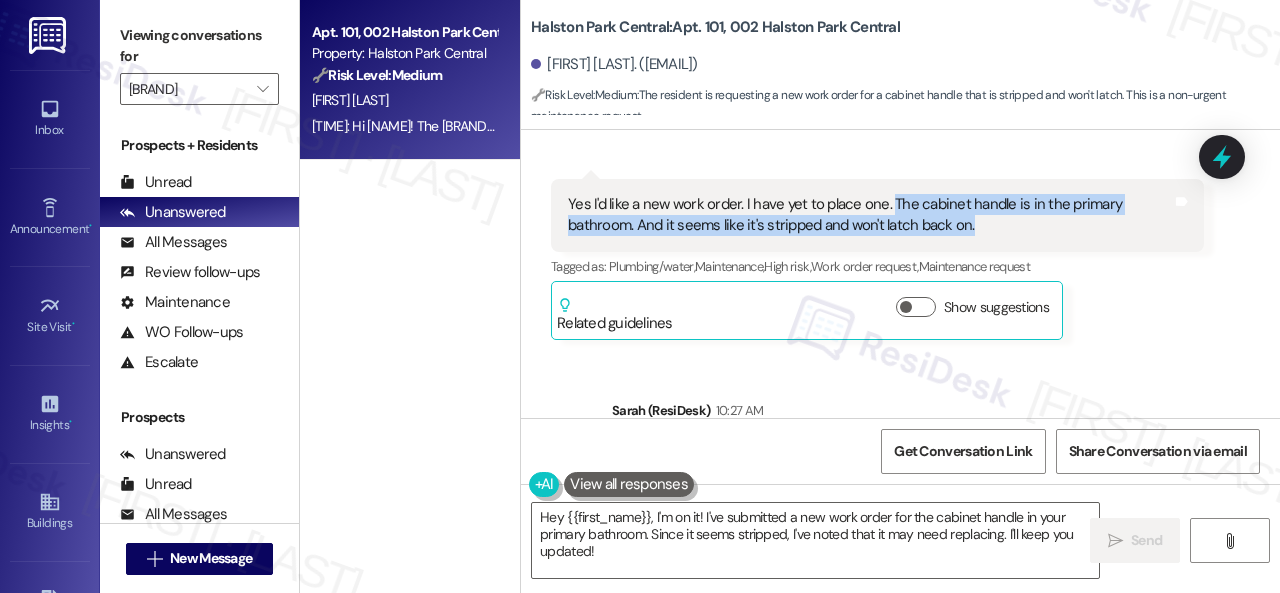 scroll, scrollTop: 2747, scrollLeft: 0, axis: vertical 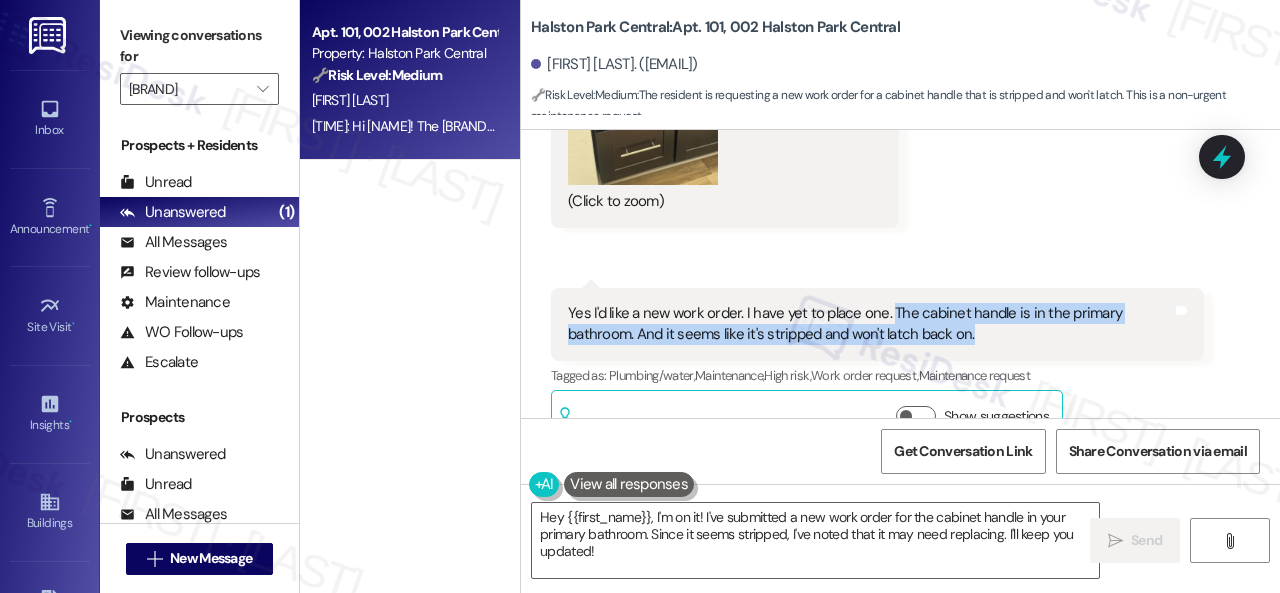 click on "Received via SMS Roberto Vsanchez 7:41 AM JPG  attachment ResiDesk recognized items in this image See details     Download   (Click to zoom) Tags and notes Received via SMS 7:42 AM Roberto Vsanchez 7:42 AM Yes I'd like a new work order. I have yet to place one. The cabinet handle is in the primary bathroom. And it seems like it's stripped and won't latch back on. Tags and notes Tagged as:   Plumbing/water ,  Click to highlight conversations about Plumbing/water Maintenance ,  Click to highlight conversations about Maintenance High risk ,  Click to highlight conversations about High risk Work order request ,  Click to highlight conversations about Work order request Maintenance request Click to highlight conversations about Maintenance request  Related guidelines Show suggestions" at bounding box center (900, 92) 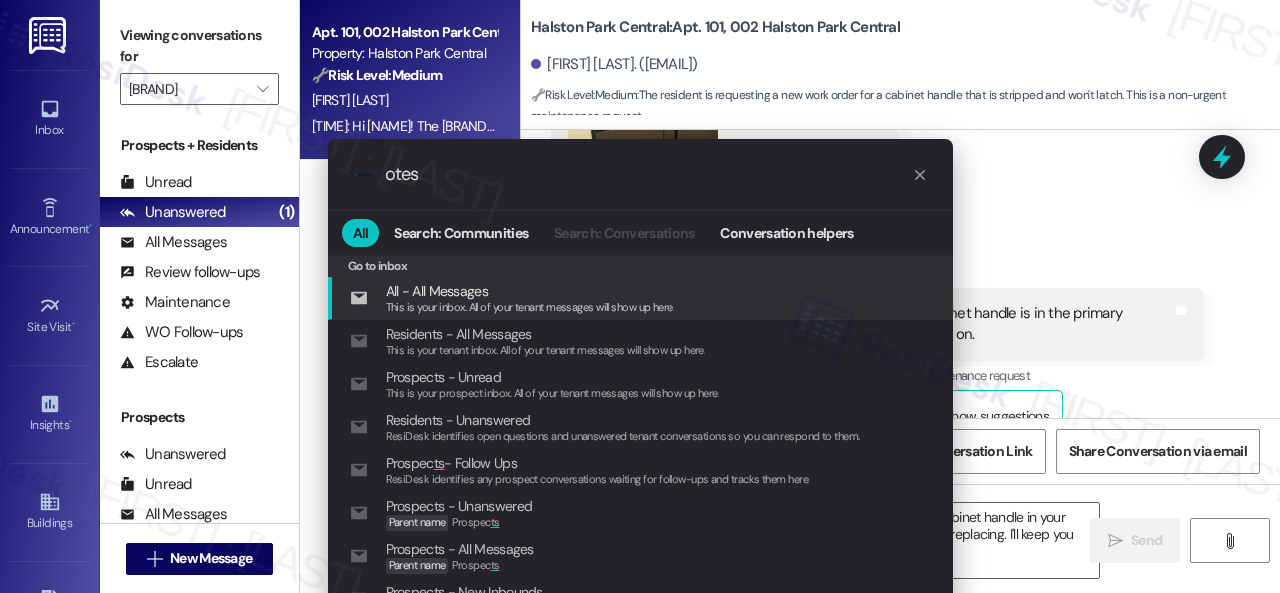 click on ".cls-1{fill:#0a055f;}.cls-2{fill:#0cc4c4;} resideskLogoBlueOrange otes" at bounding box center [640, 174] 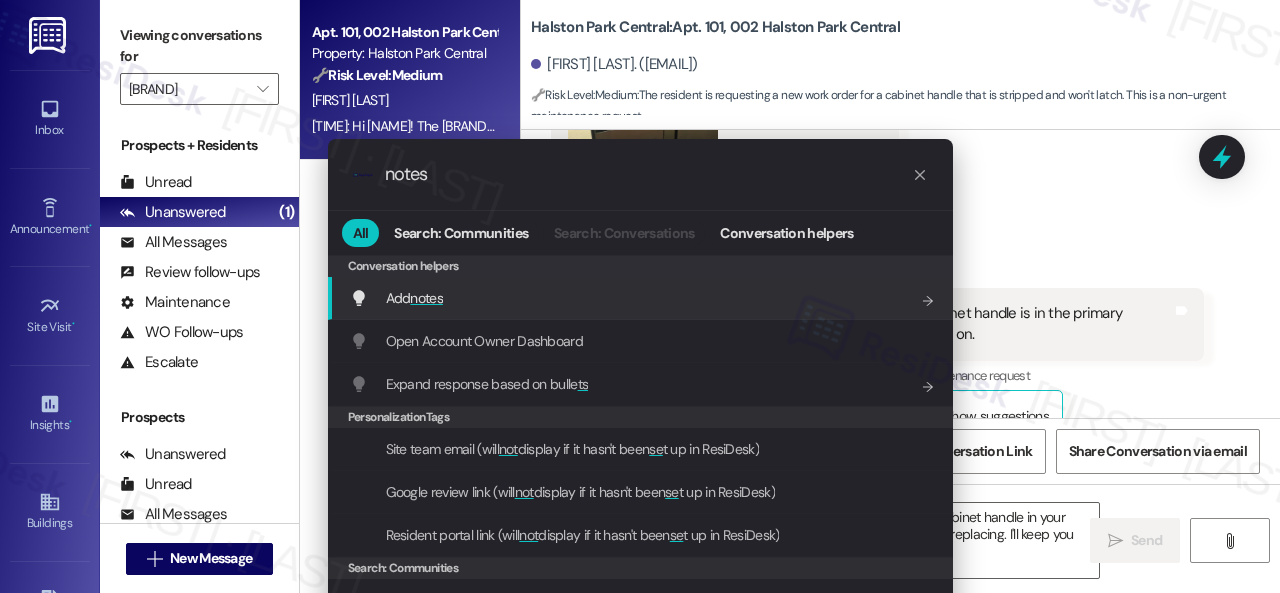 type on "notes" 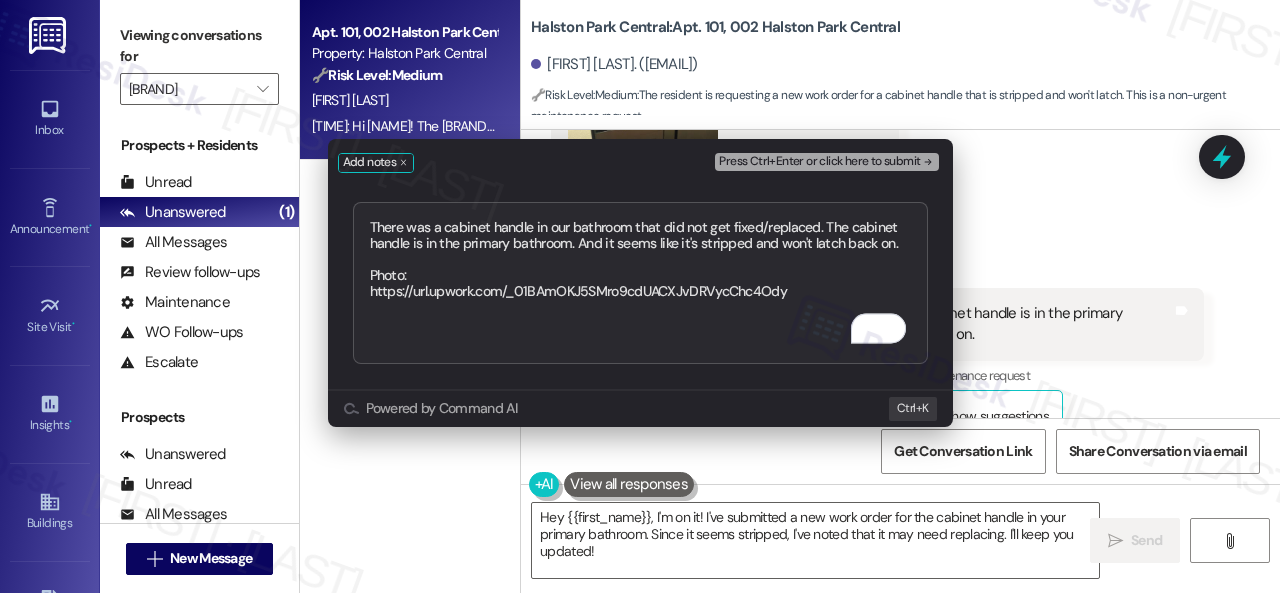 type on "There was a cabinet handle in our bathroom that did not get fixed/replaced. The cabinet handle is in the primary bathroom. And it seems like it's stripped and won't latch back on.
Photo:
https://url.upwork.com/_01BAmOKJ5SMro9cdUACXJvDRVycChc4Ody" 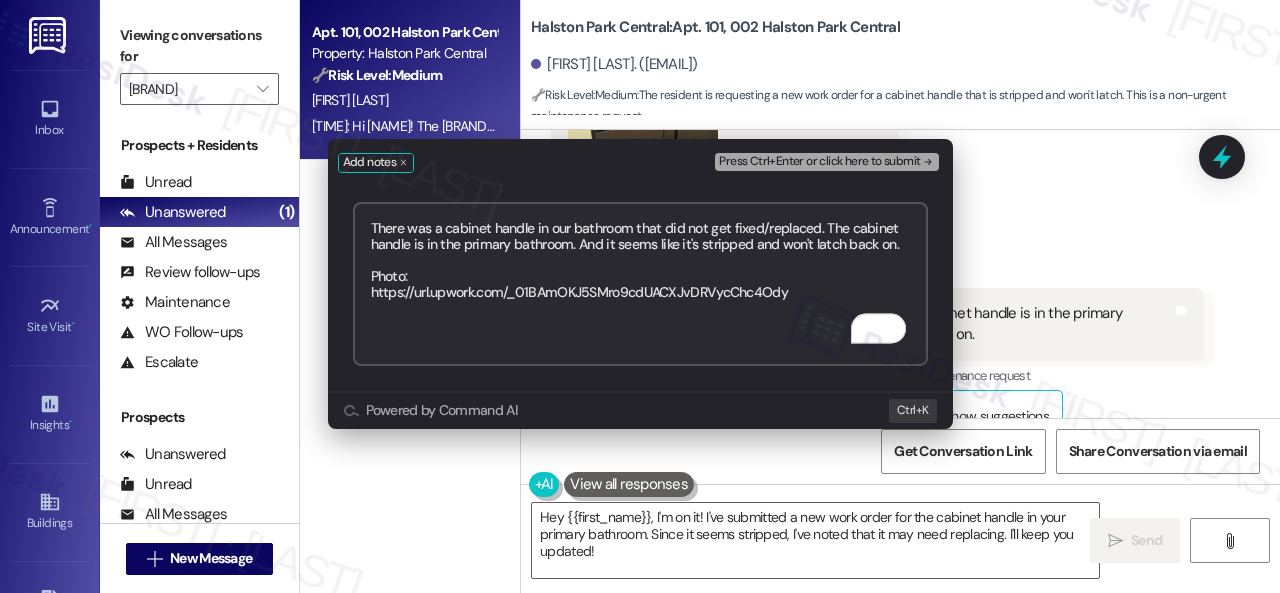click on "Press Ctrl+Enter or click here to submit" at bounding box center (819, 162) 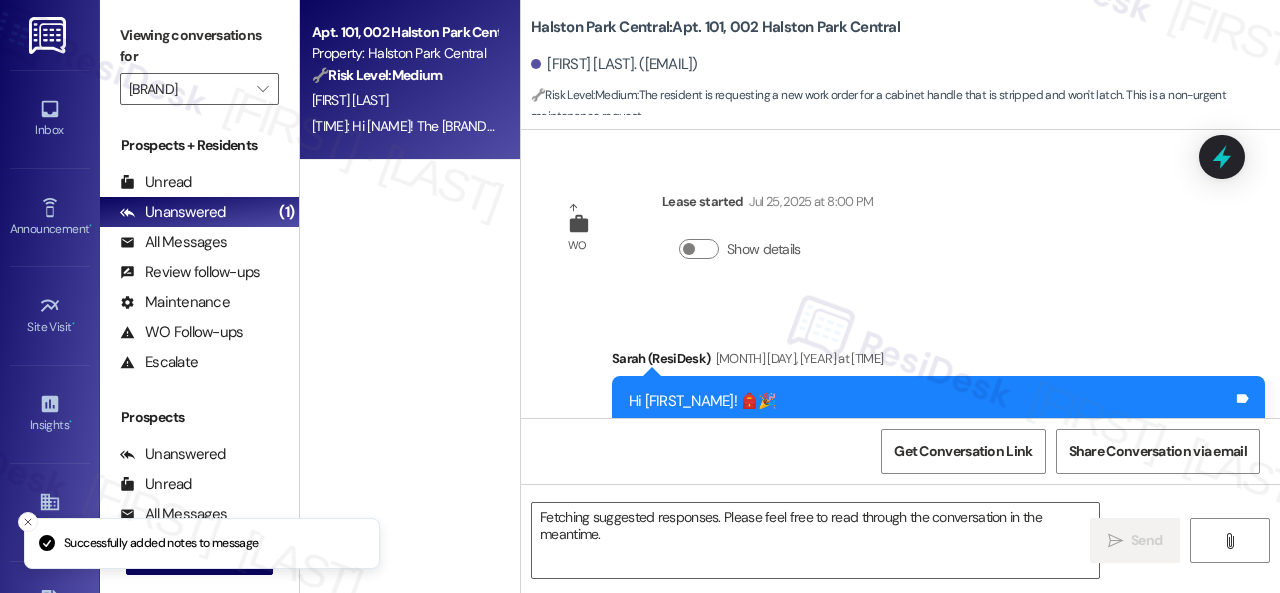 scroll, scrollTop: 3323, scrollLeft: 0, axis: vertical 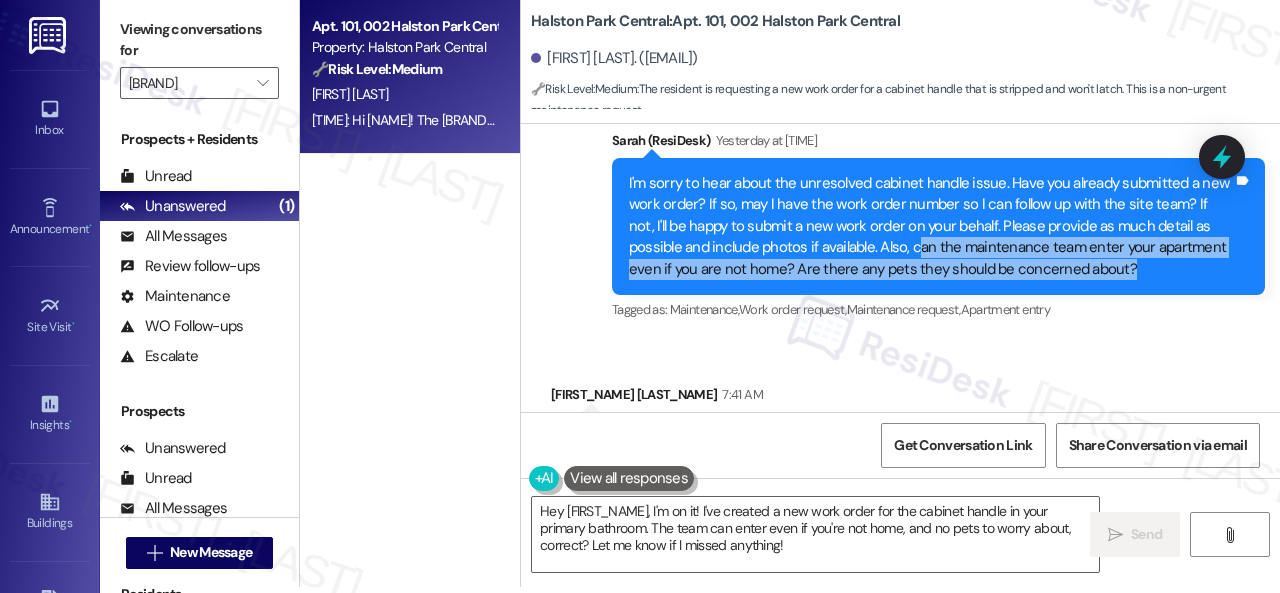 drag, startPoint x: 916, startPoint y: 227, endPoint x: 1135, endPoint y: 249, distance: 220.10225 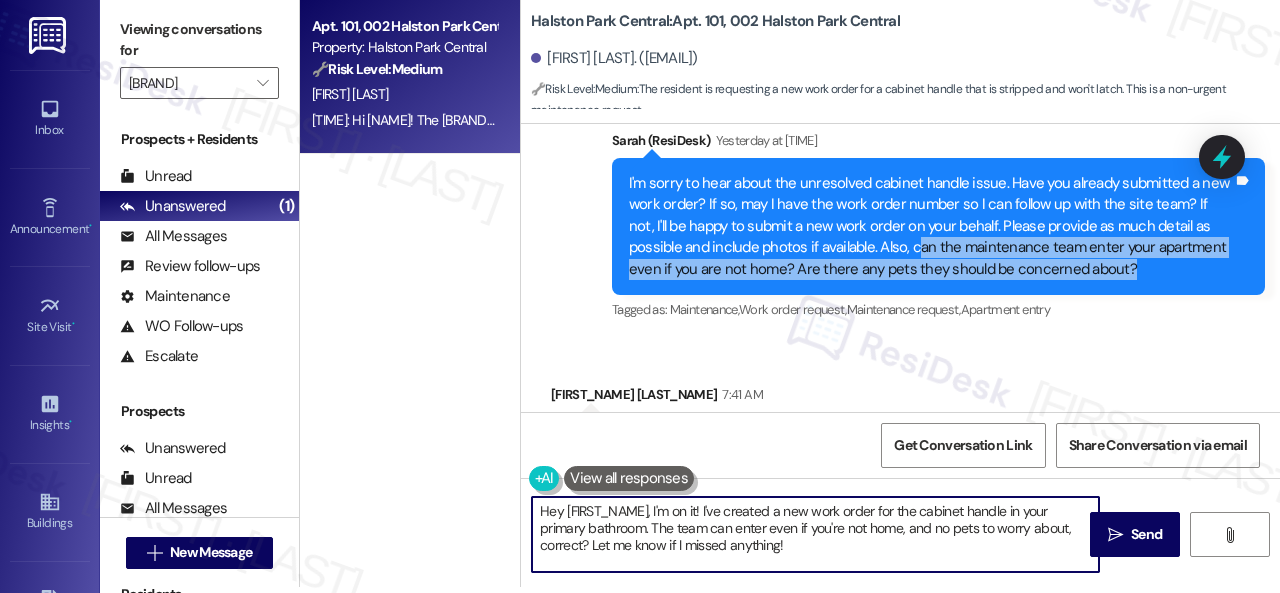 drag, startPoint x: 809, startPoint y: 551, endPoint x: 426, endPoint y: 468, distance: 391.8903 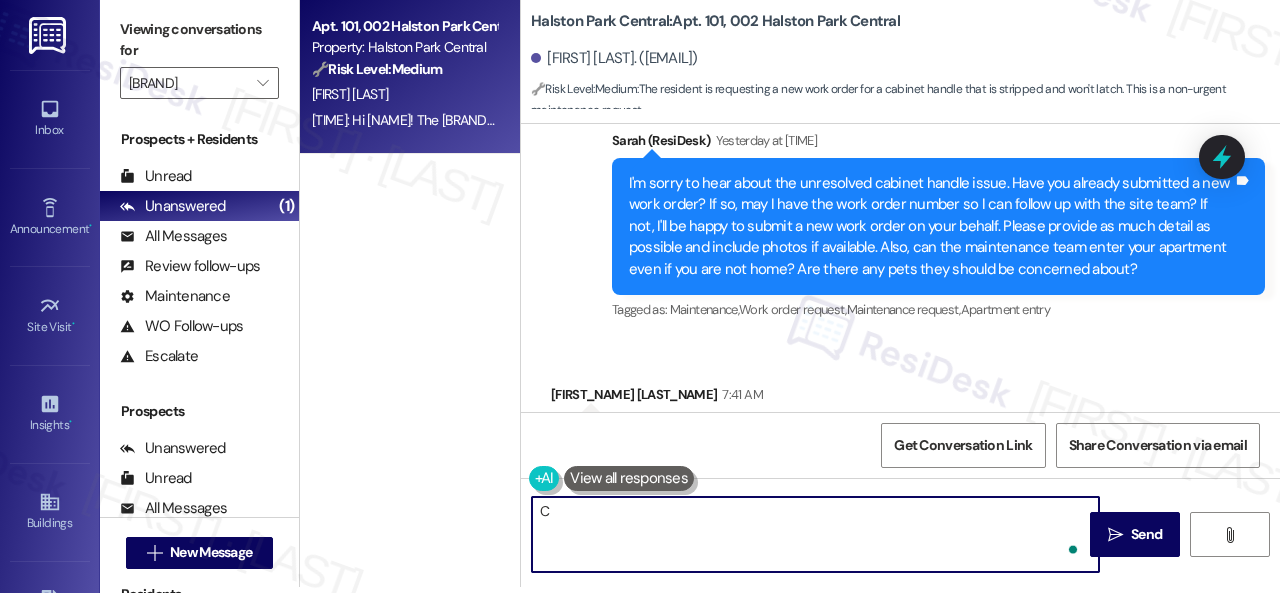 paste on "an the maintenance team enter your apartment even if you are not home? Are there any pets they should be concerned about?" 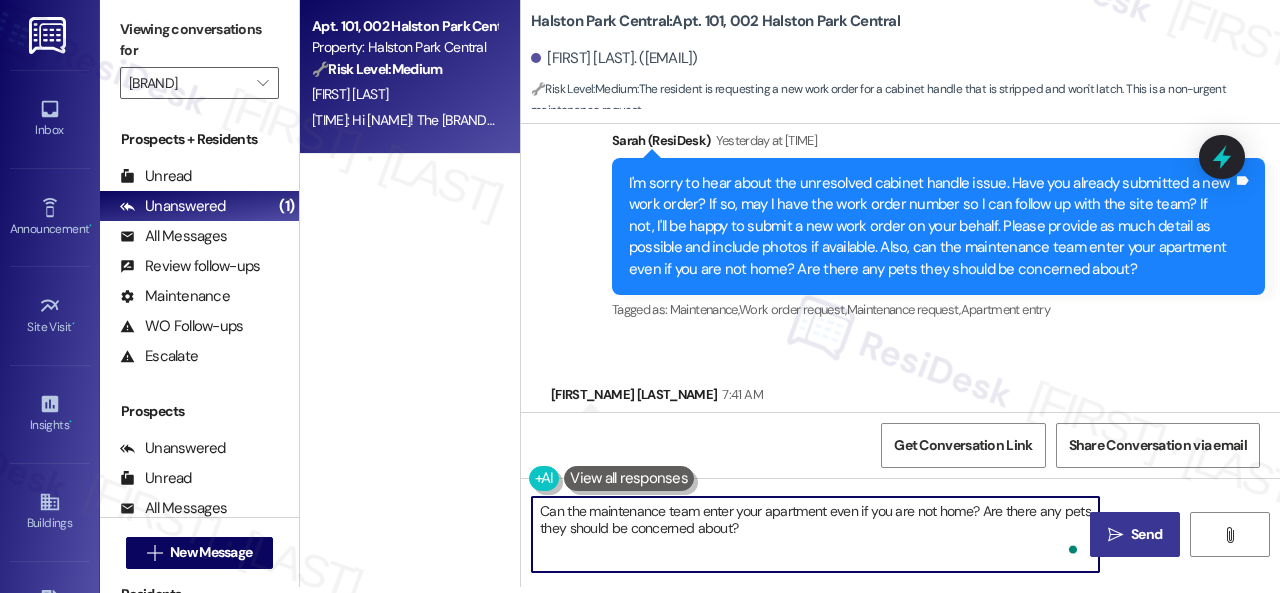 type on "Can the maintenance team enter your apartment even if you are not home? Are there any pets they should be concerned about?" 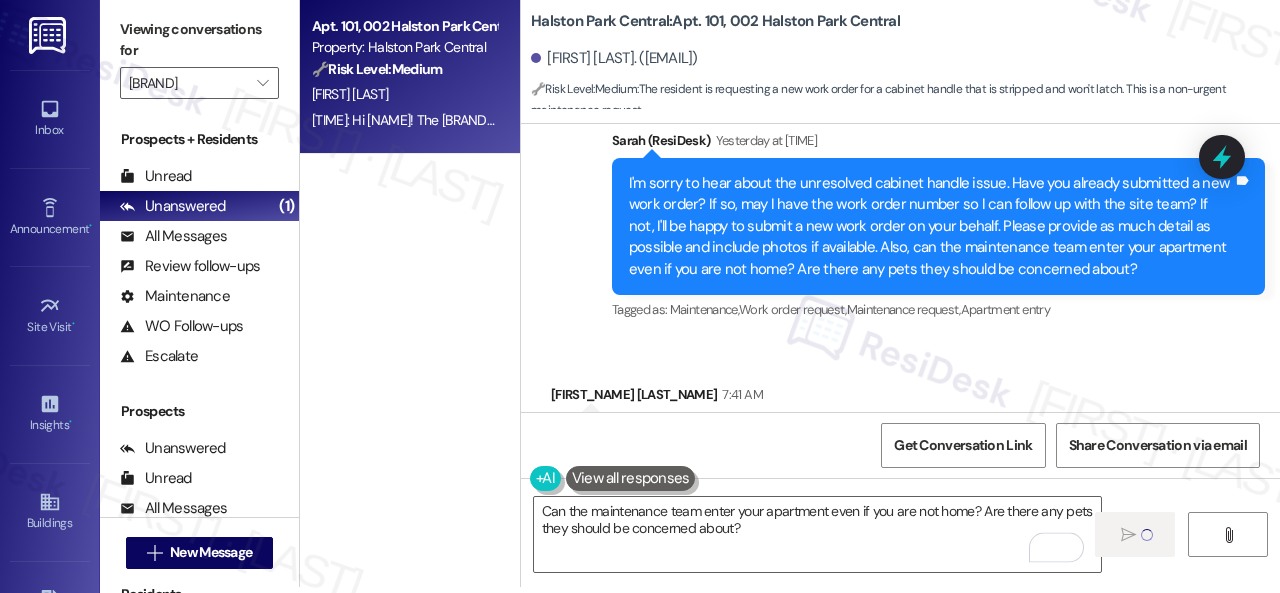 type 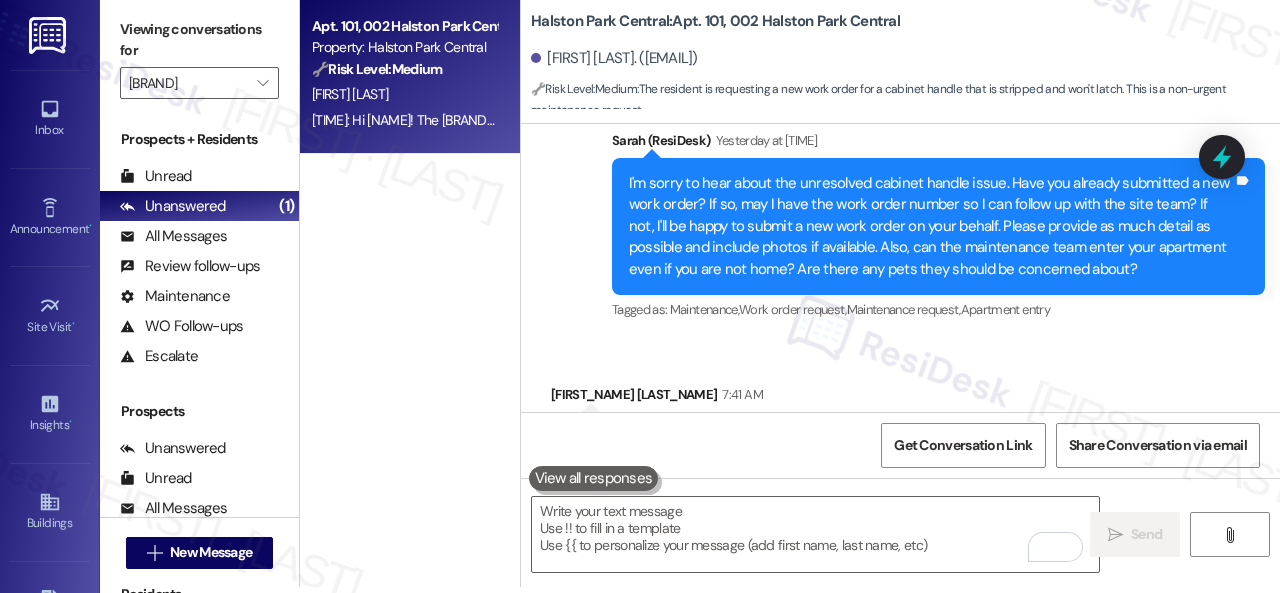 scroll, scrollTop: 0, scrollLeft: 0, axis: both 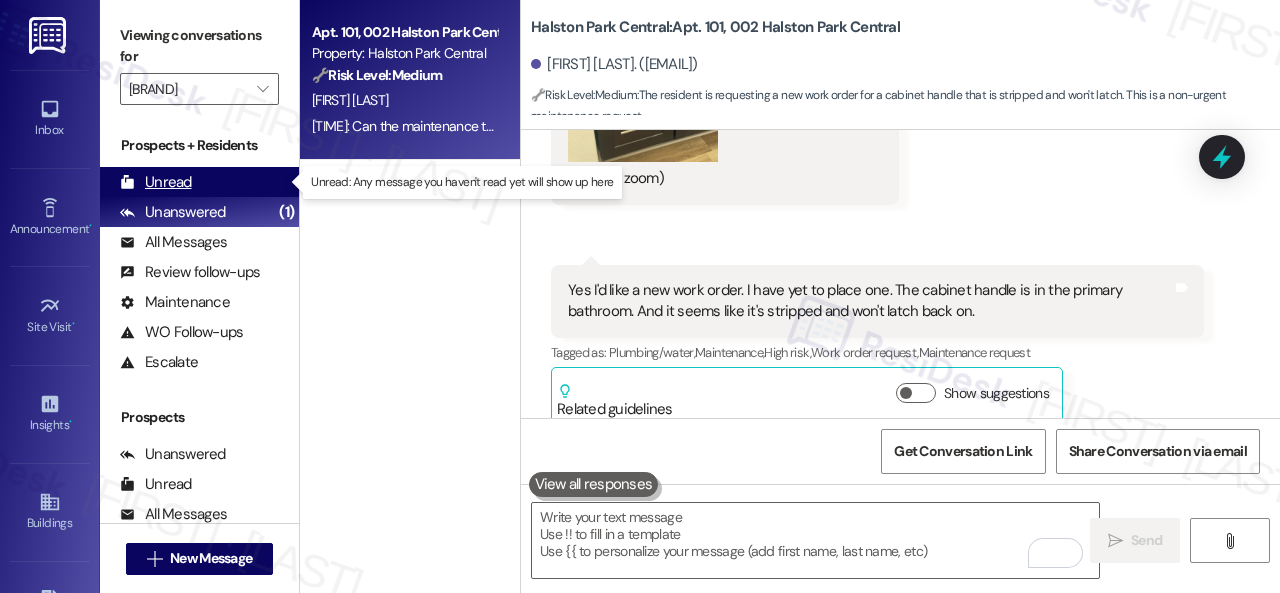 click on "Unread" at bounding box center [156, 182] 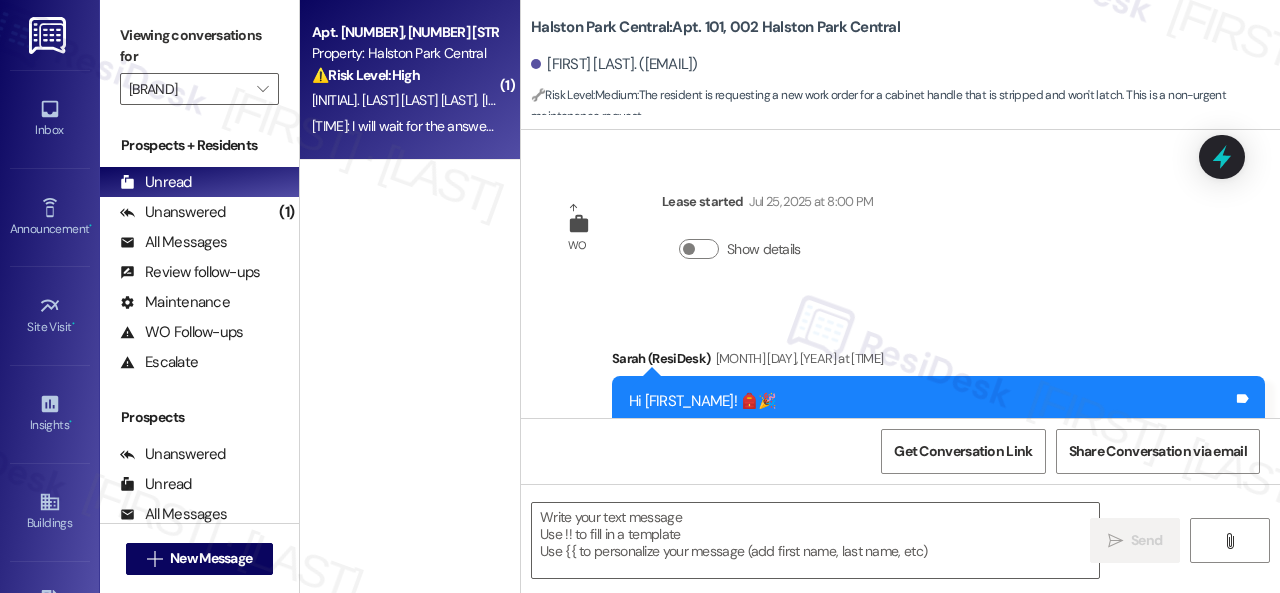 scroll, scrollTop: 3513, scrollLeft: 0, axis: vertical 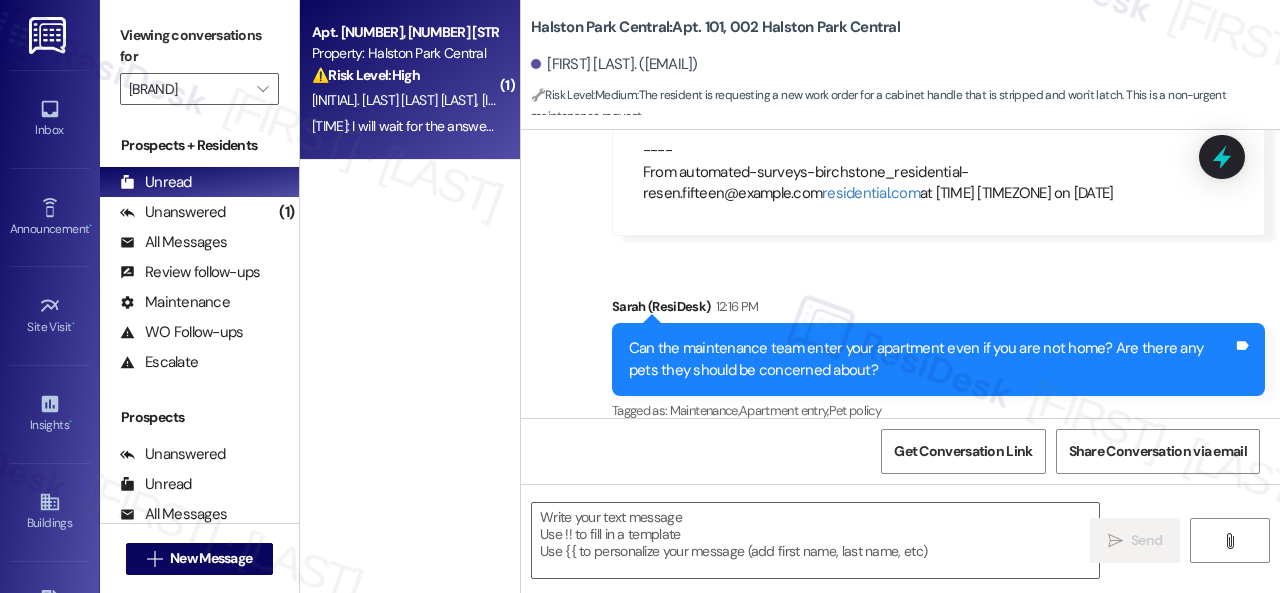 type on "Fetching suggested responses. Please feel free to read through the conversation in the meantime." 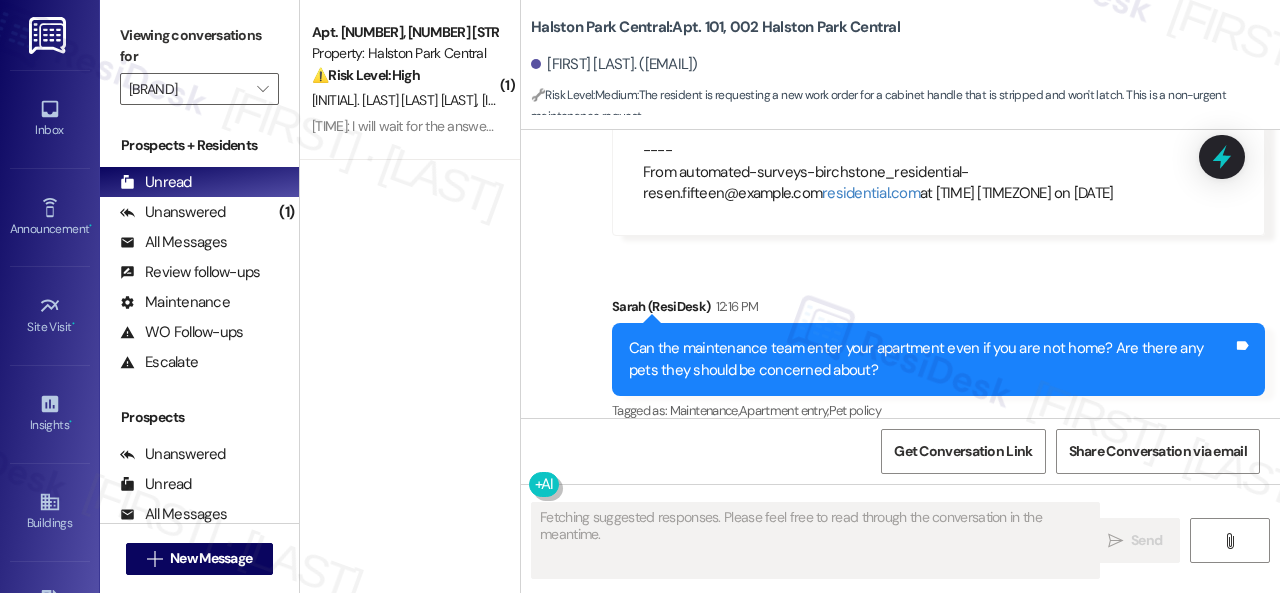 click on "Property: Halston Park Central" at bounding box center (404, 53) 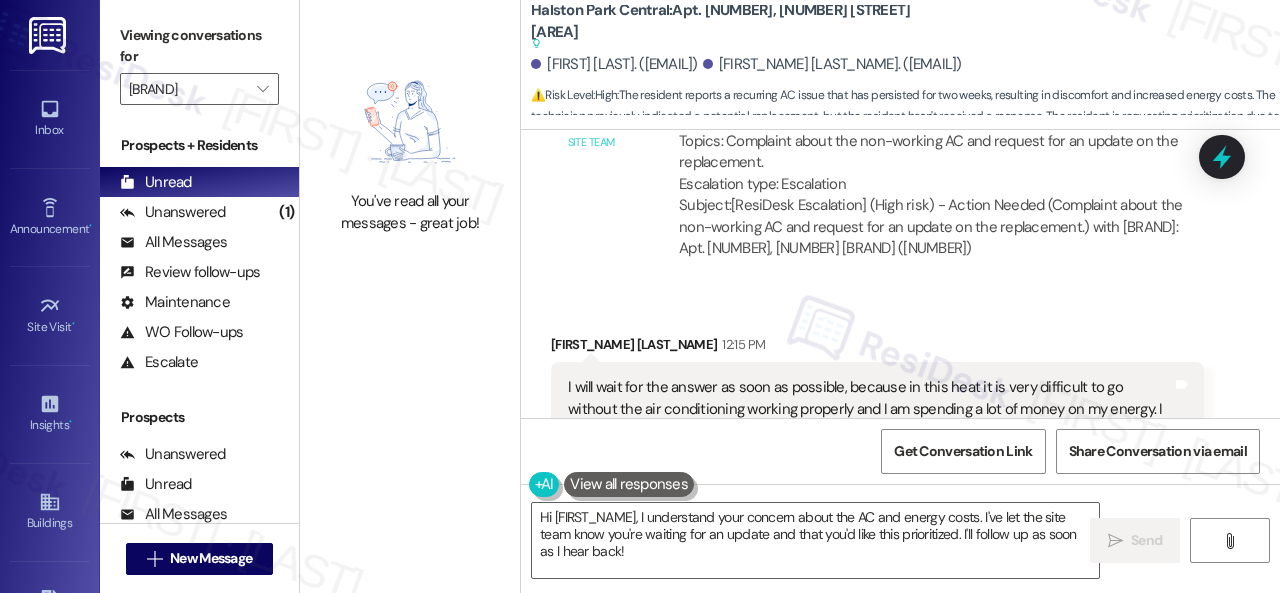 scroll, scrollTop: 19510, scrollLeft: 0, axis: vertical 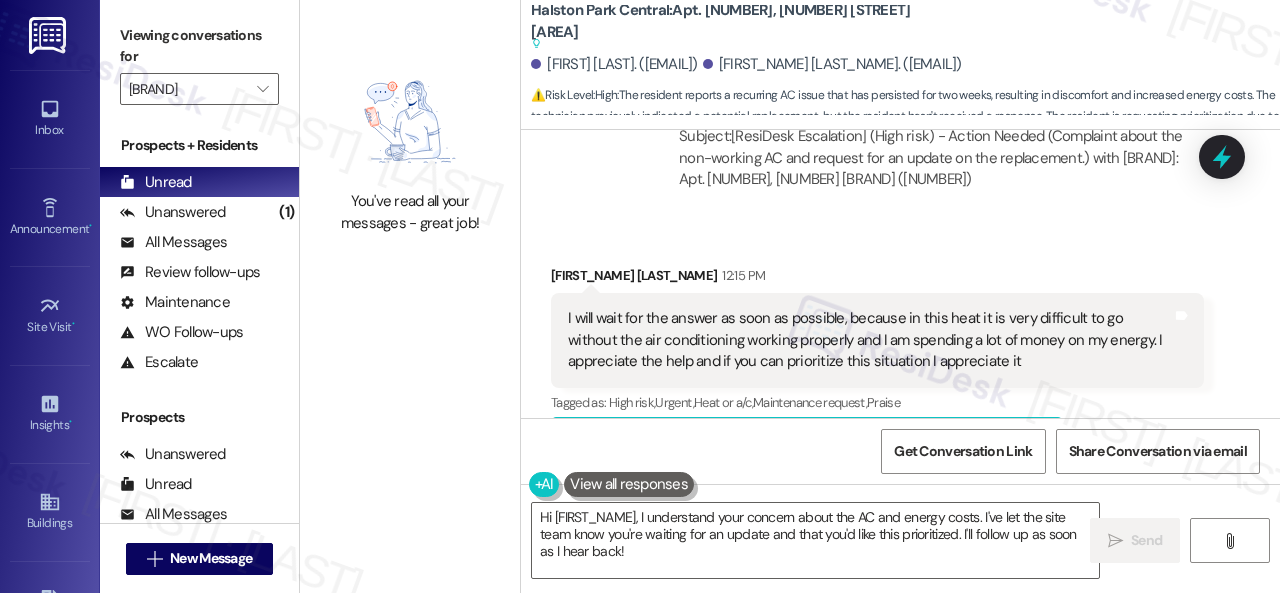 drag, startPoint x: 646, startPoint y: 549, endPoint x: 460, endPoint y: 494, distance: 193.96133 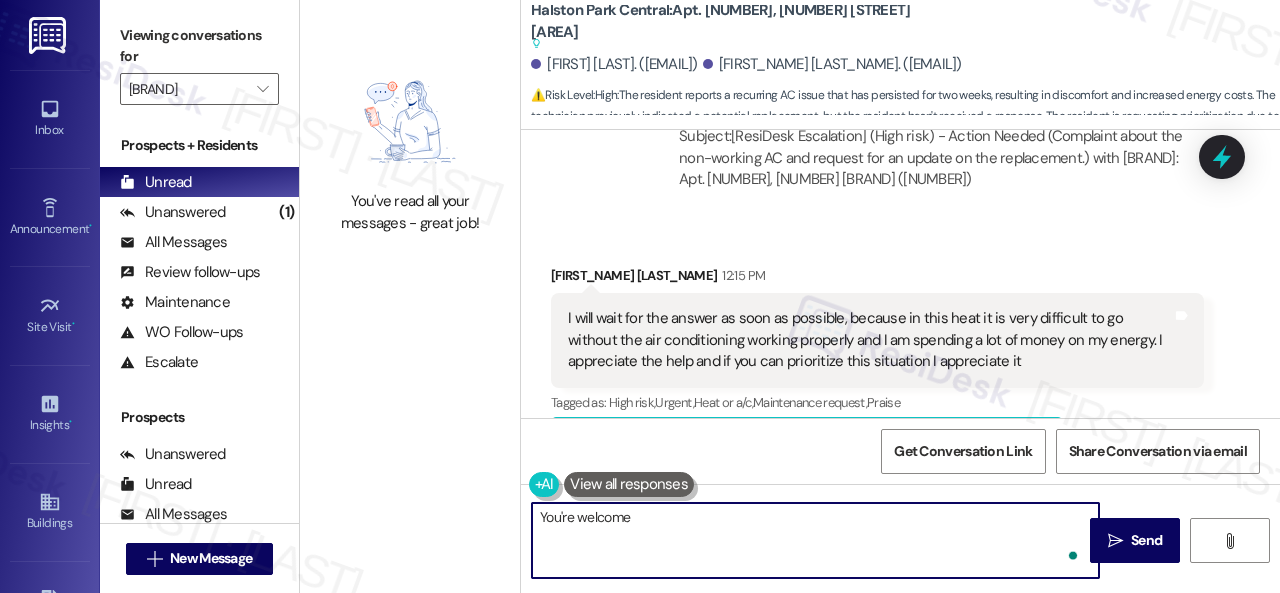 type on "You're welcome!" 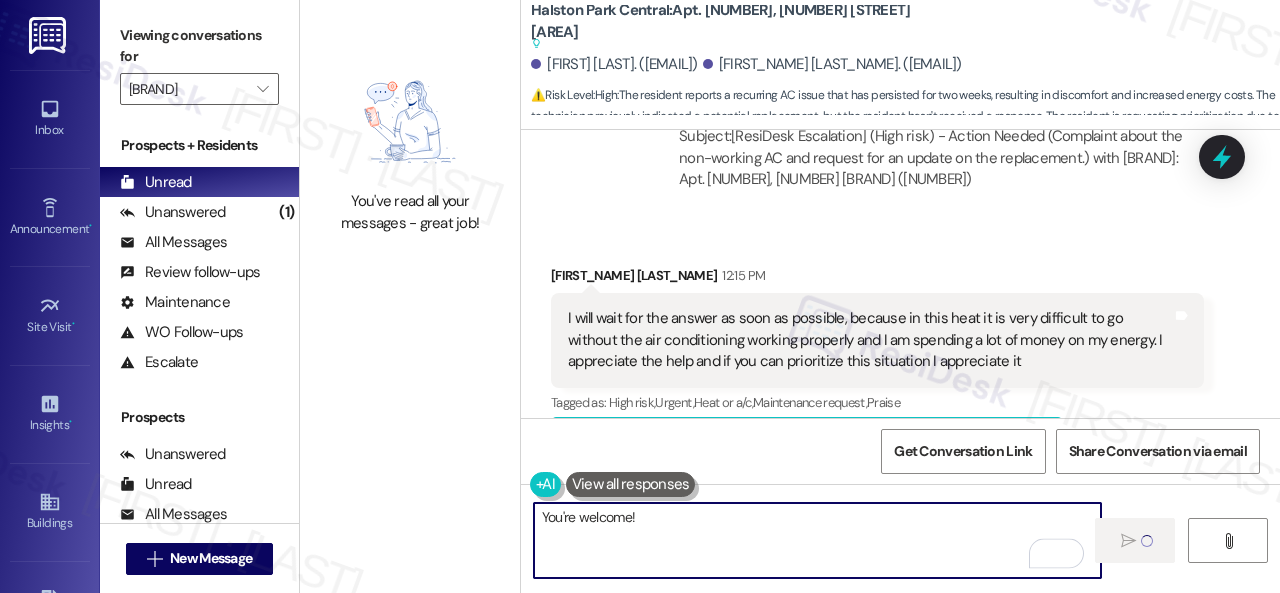 type 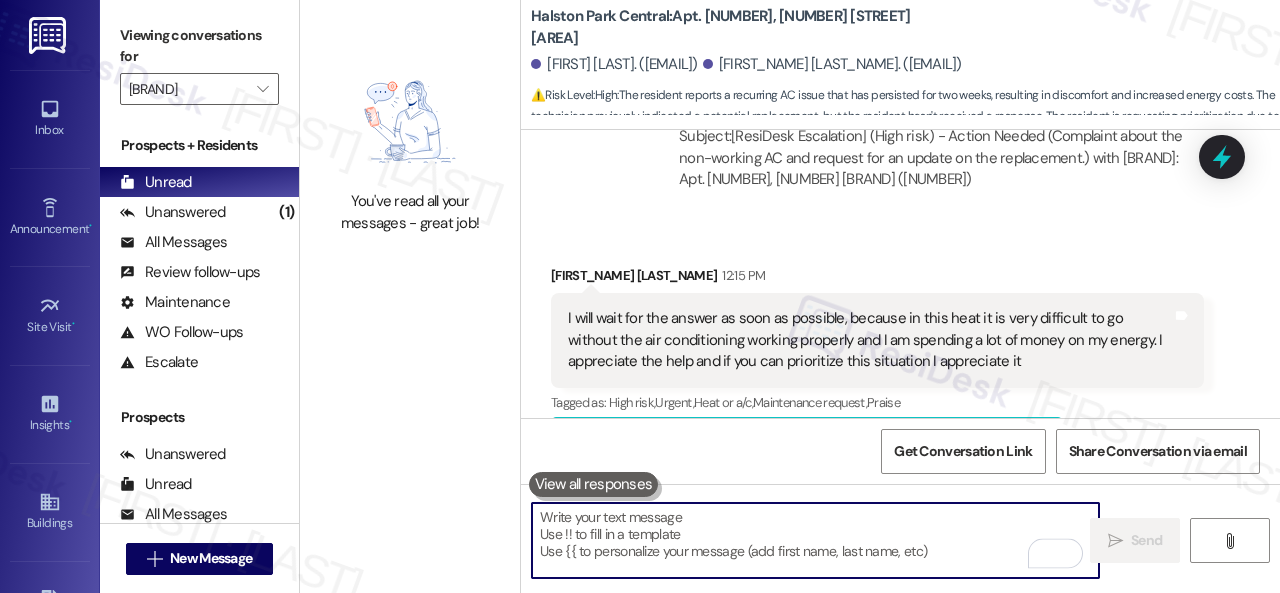 scroll, scrollTop: 19772, scrollLeft: 0, axis: vertical 